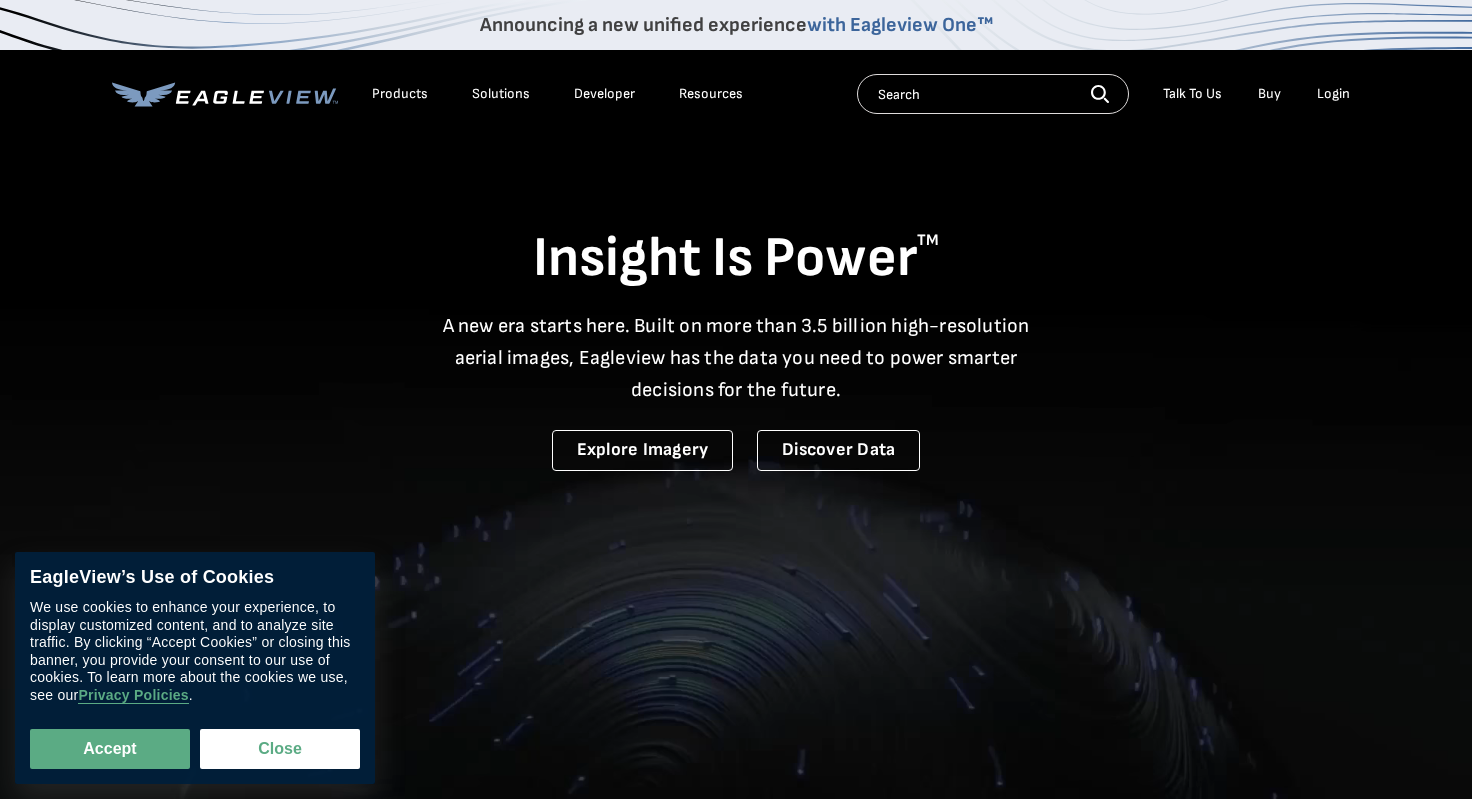 scroll, scrollTop: 0, scrollLeft: 0, axis: both 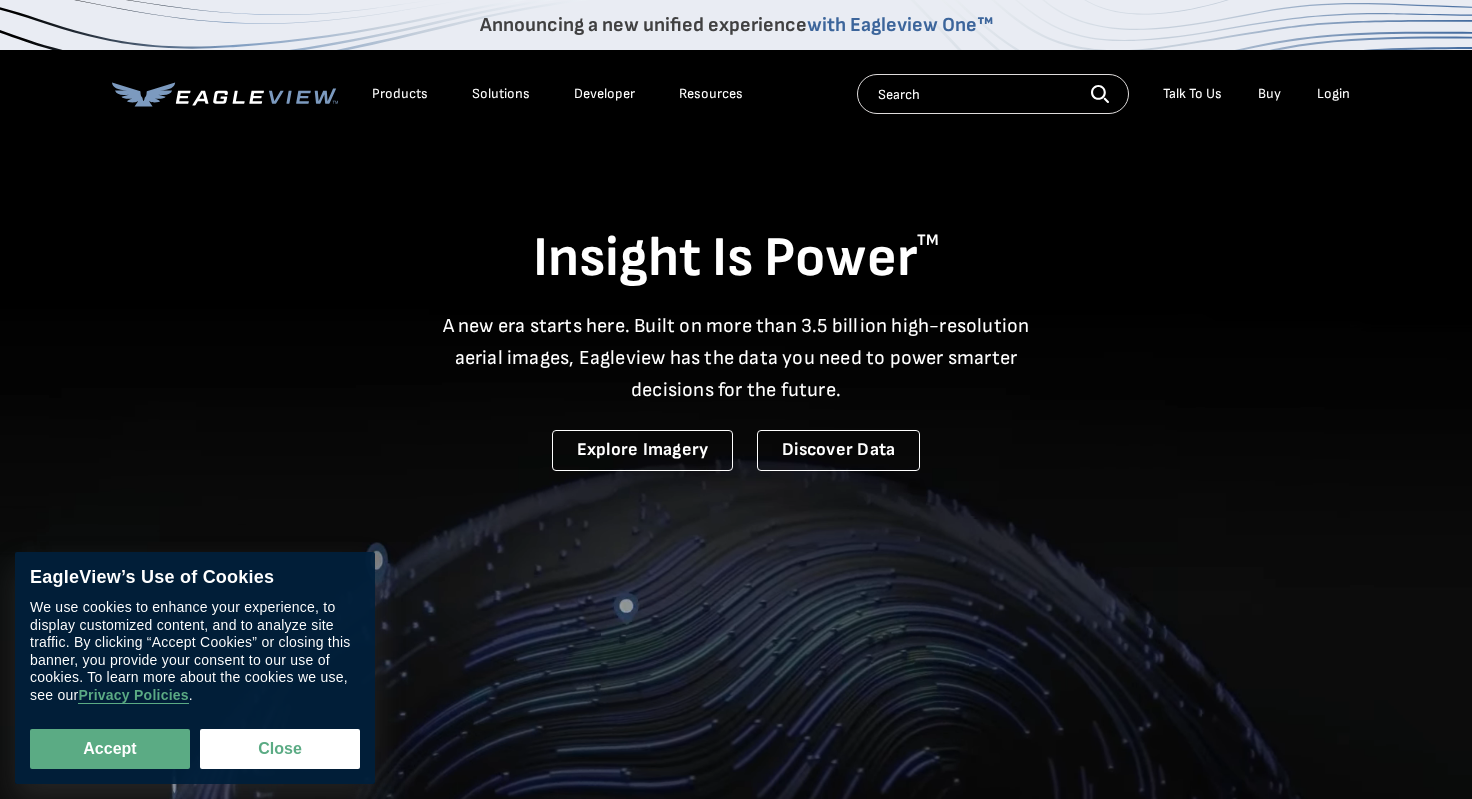 click on "Login" at bounding box center (1333, 94) 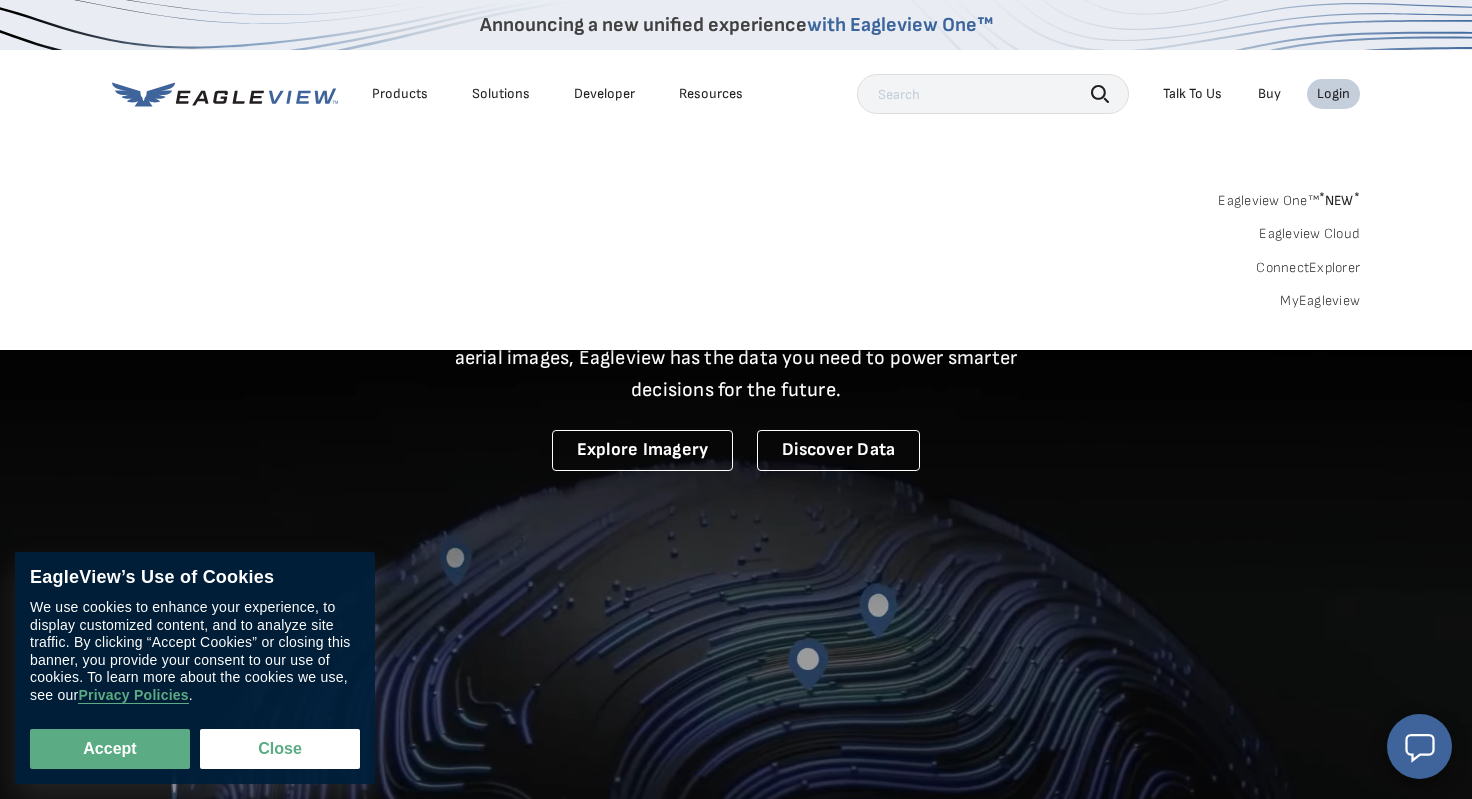 click on "Login" at bounding box center (1333, 94) 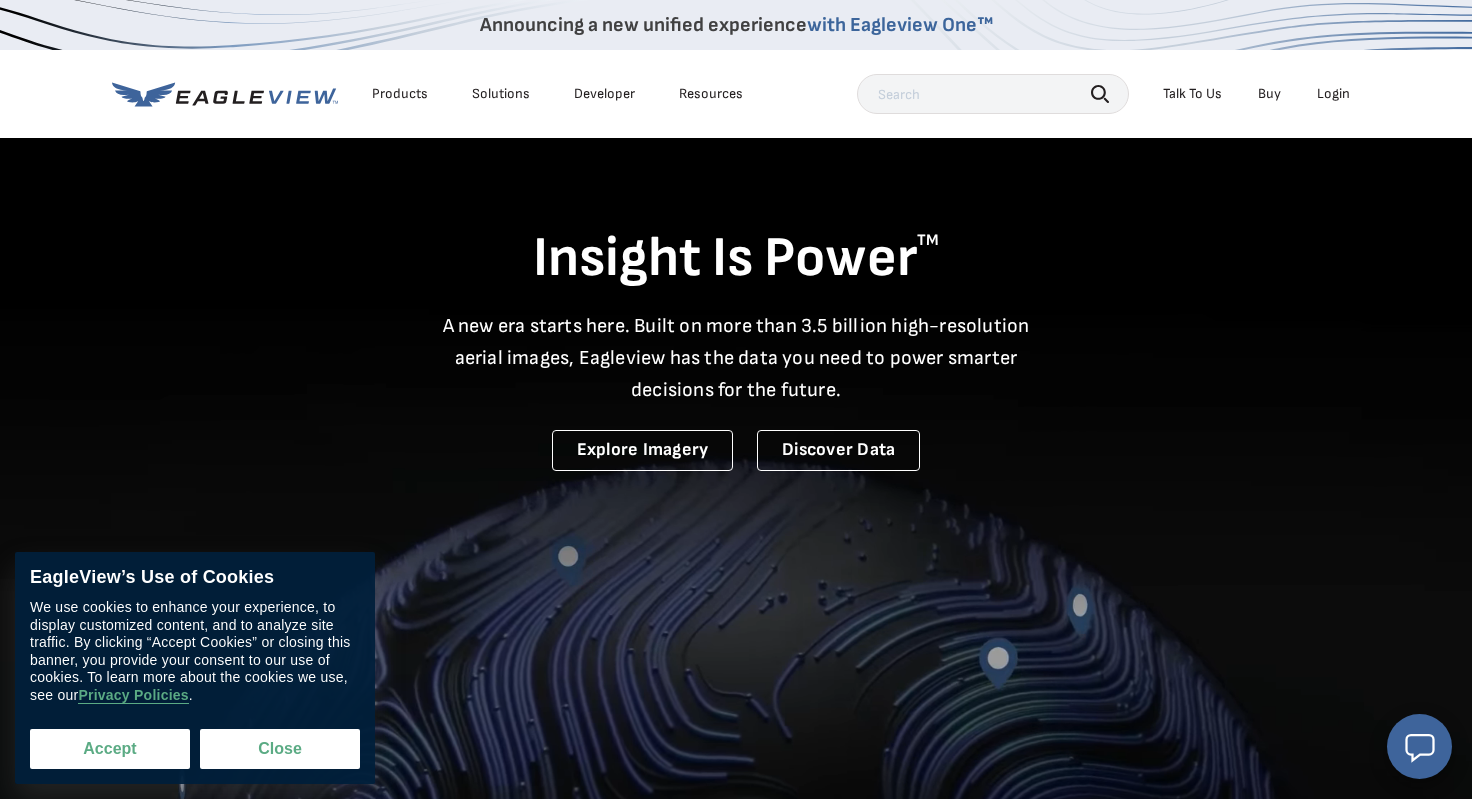 click on "Accept" at bounding box center (110, 749) 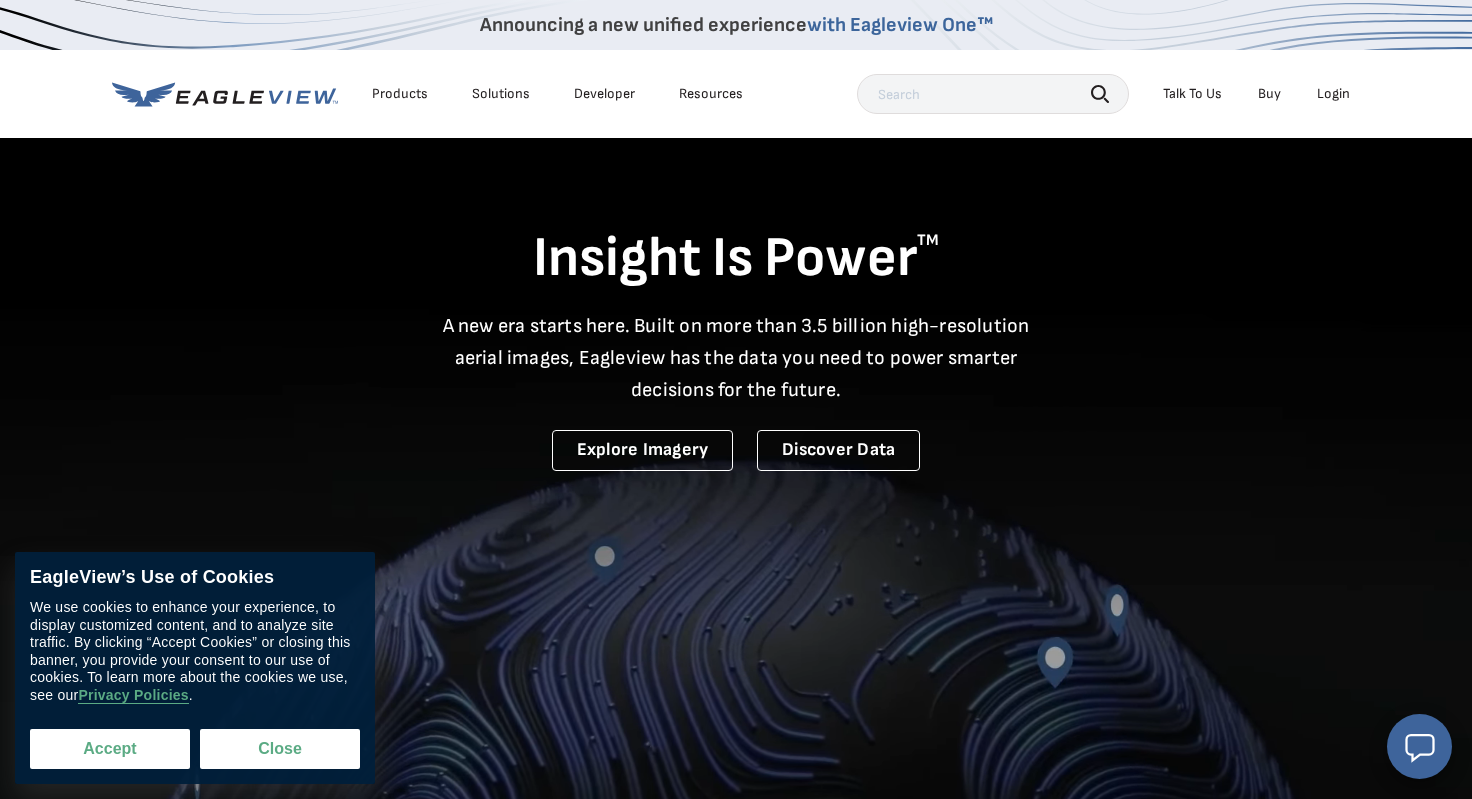 checkbox on "true" 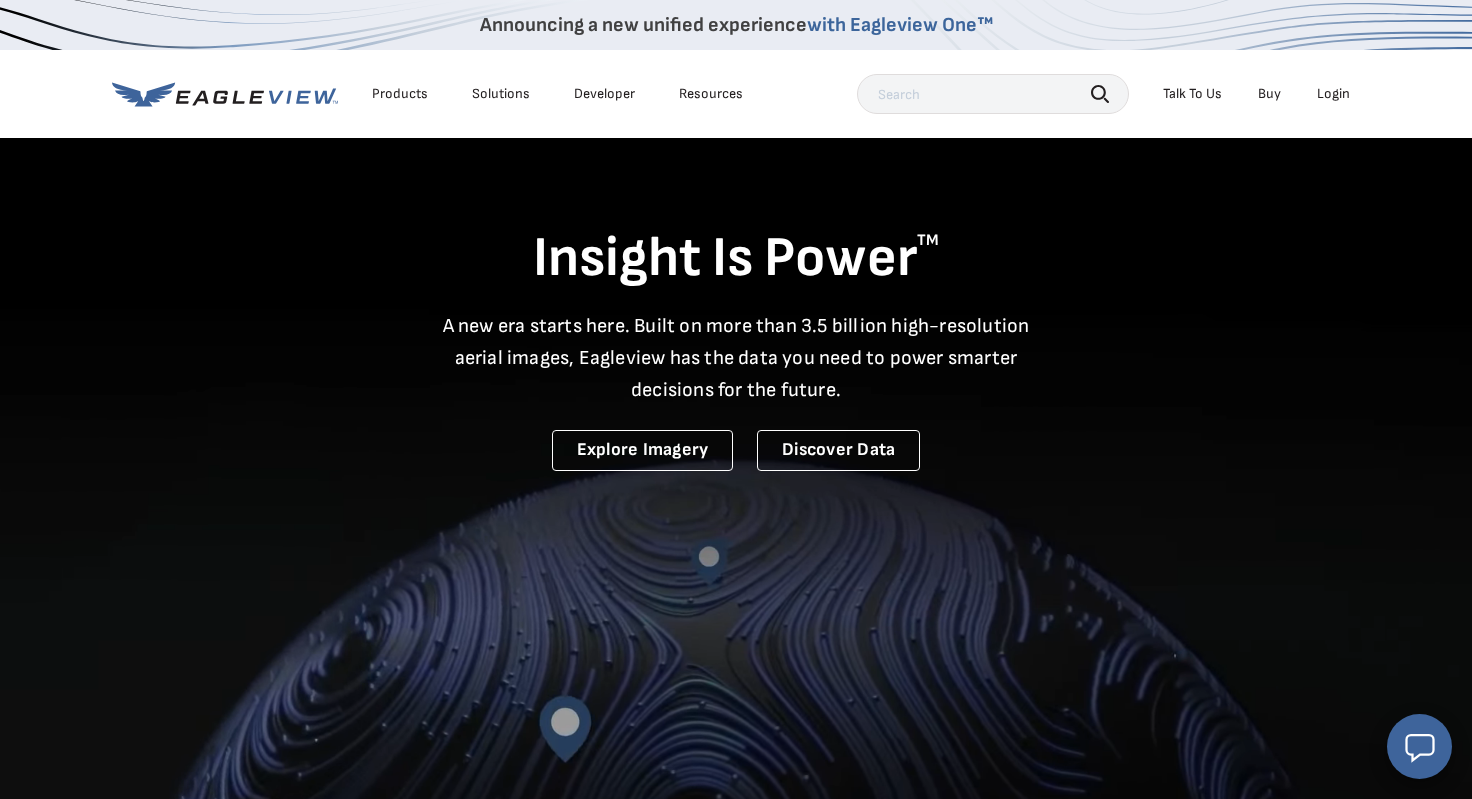 click on "Login" at bounding box center (1333, 94) 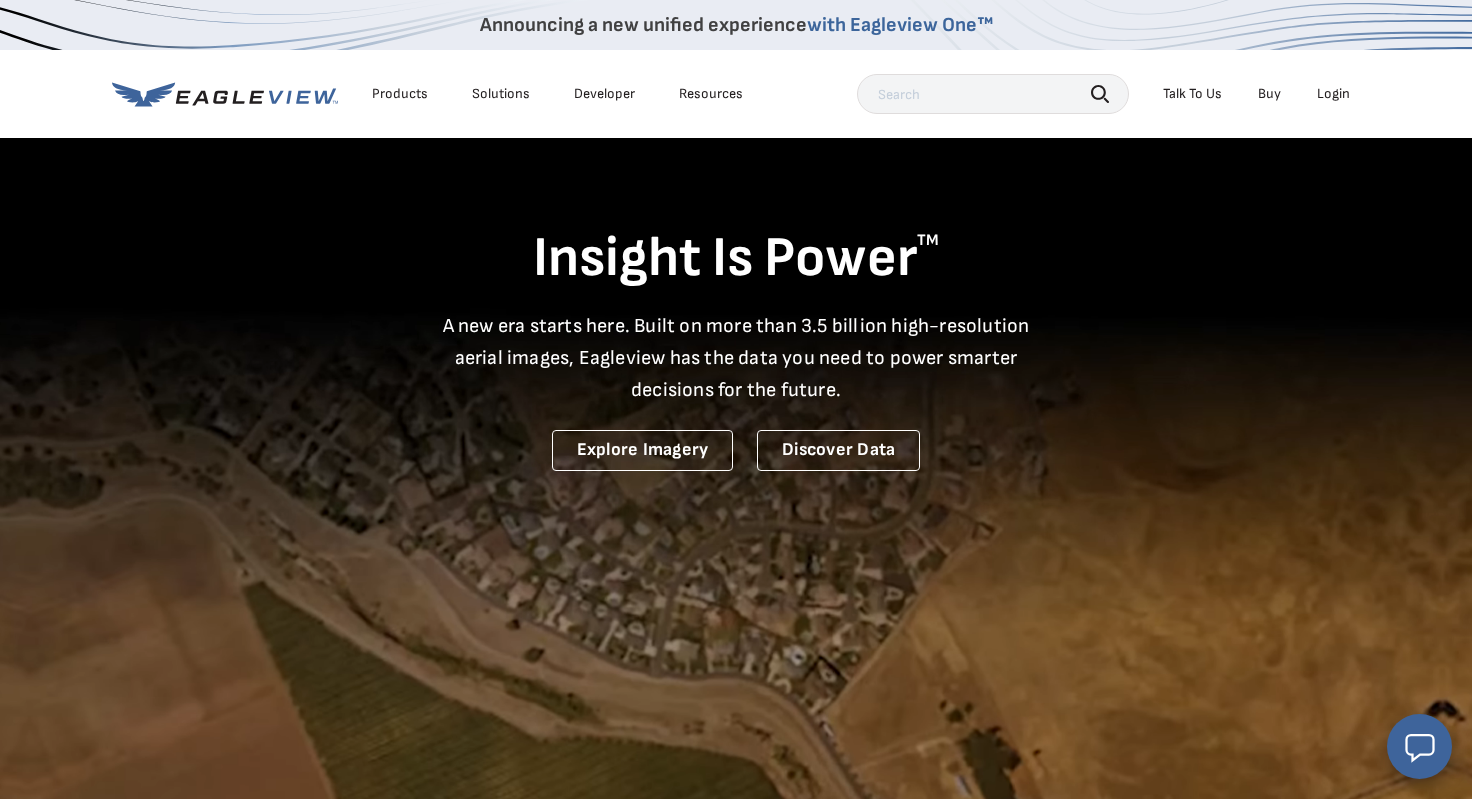 click on "Login" at bounding box center (1333, 94) 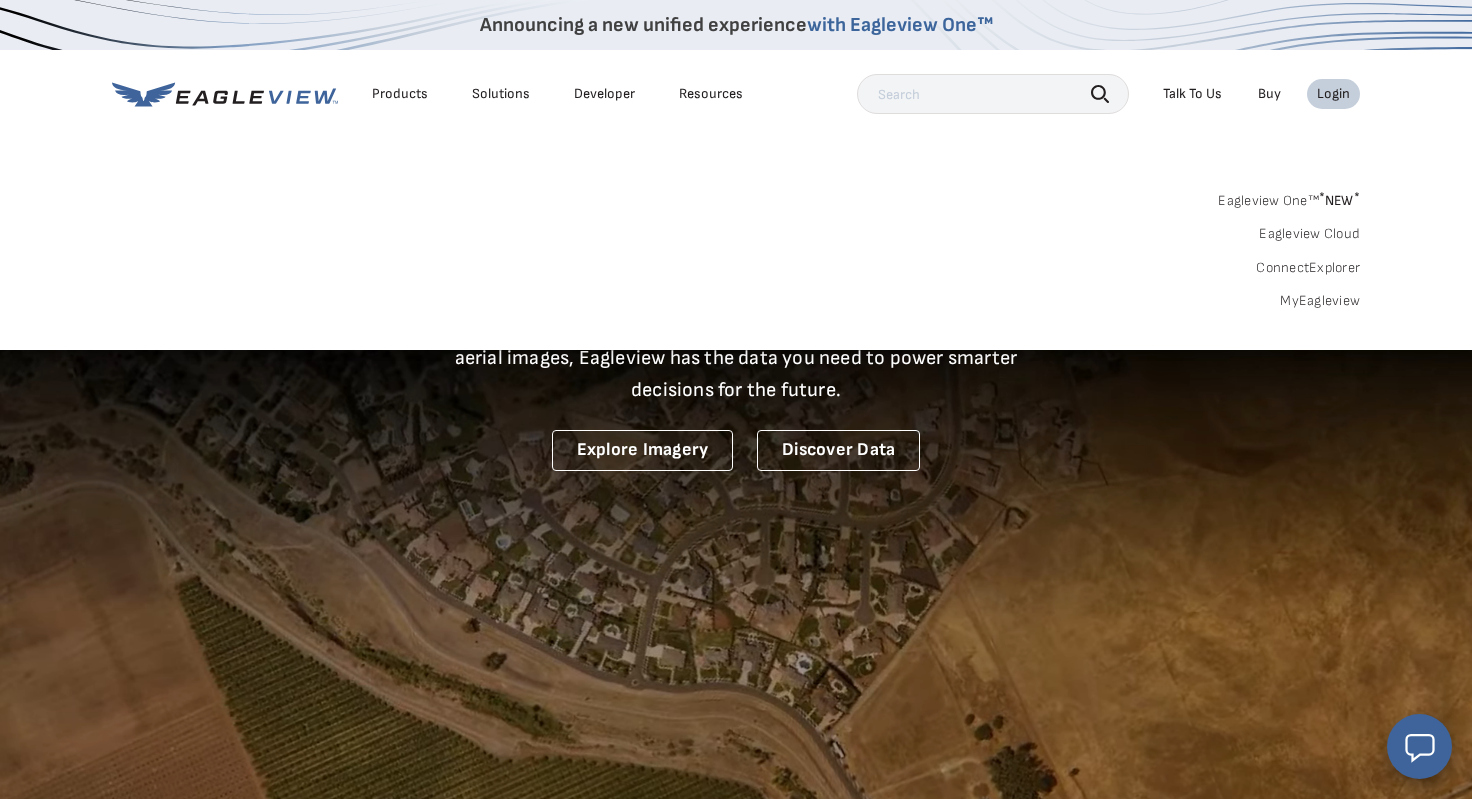 click on "Eagleview One™  * NEW *" at bounding box center (1289, 197) 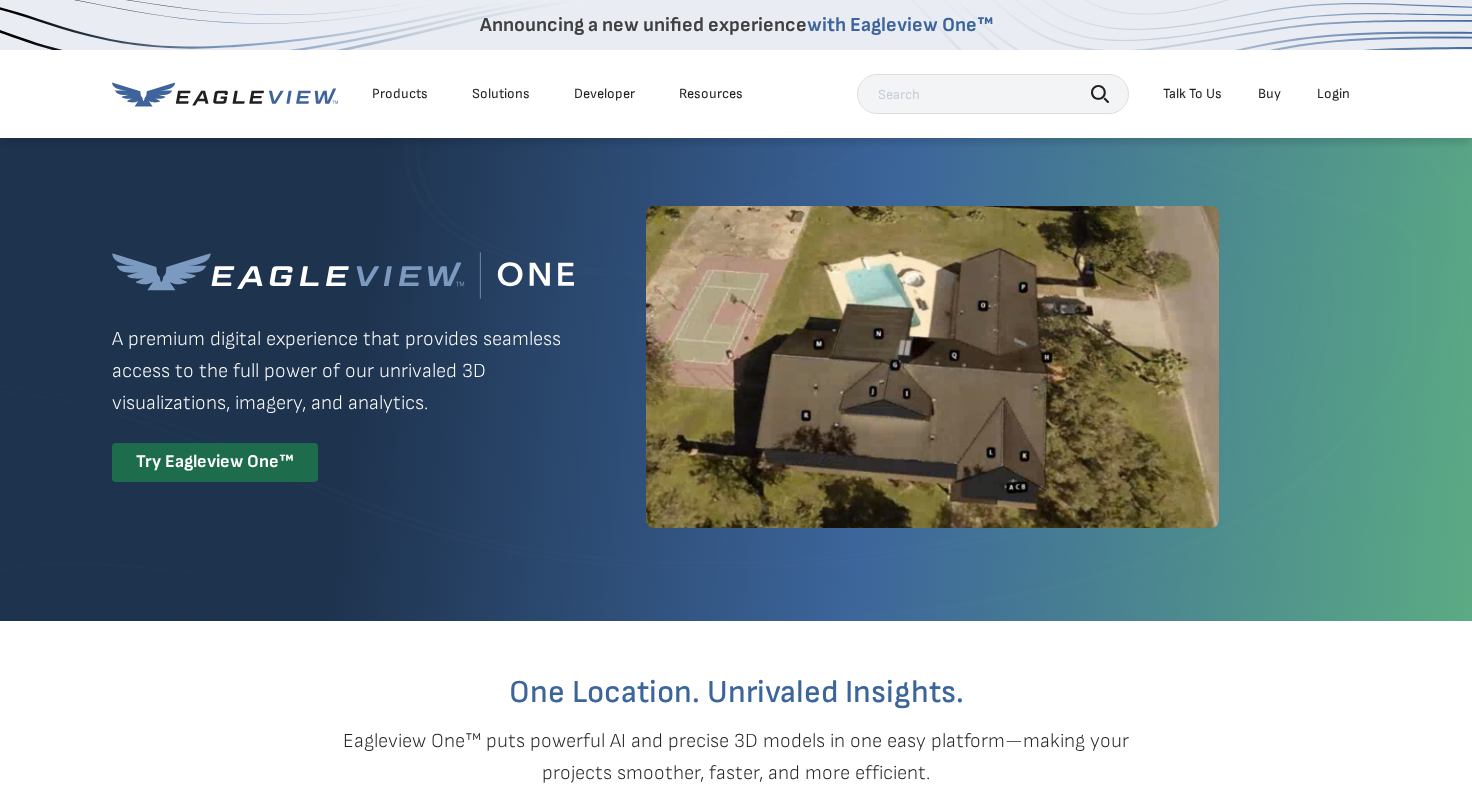 scroll, scrollTop: 0, scrollLeft: 0, axis: both 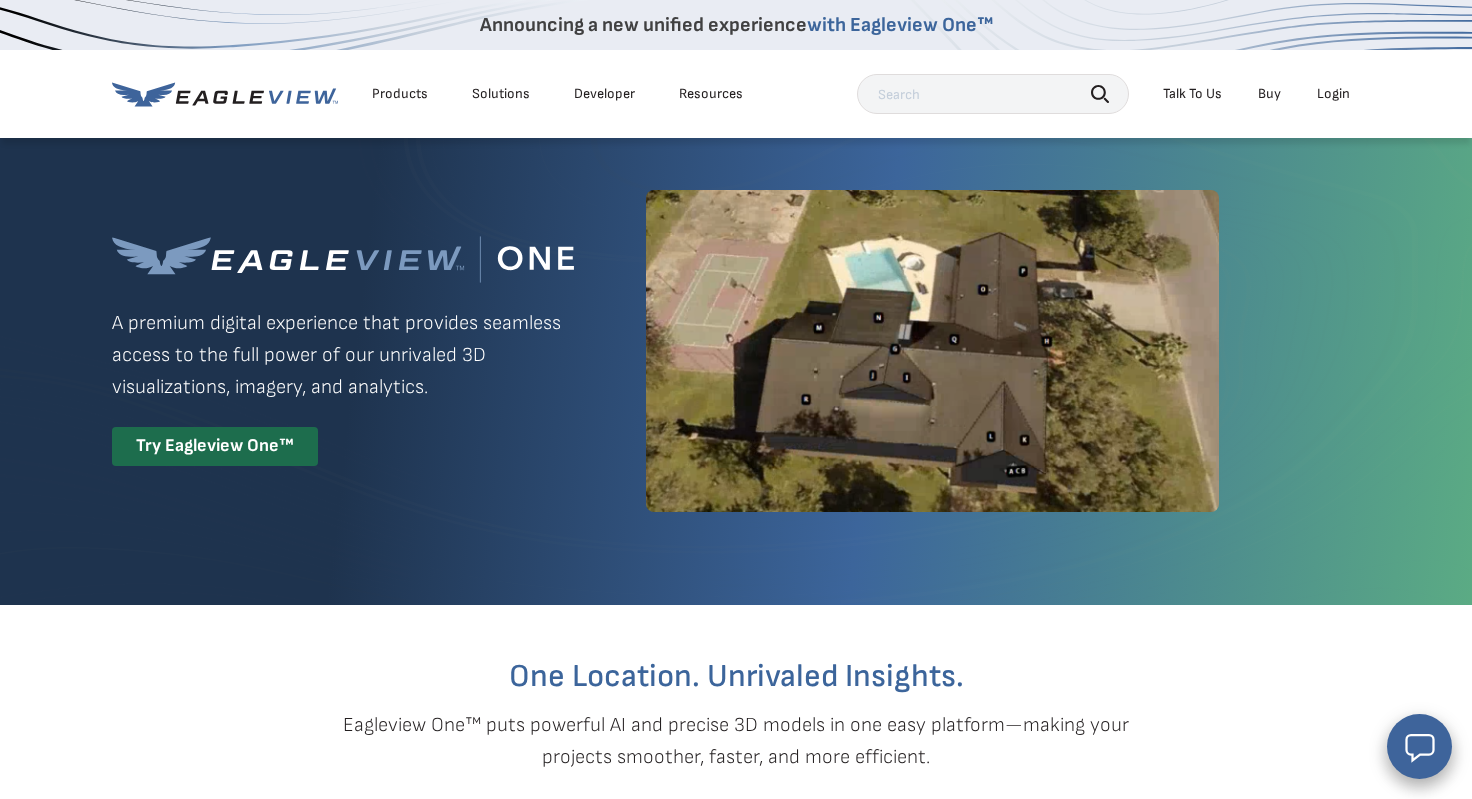 click on "Login" at bounding box center (1333, 94) 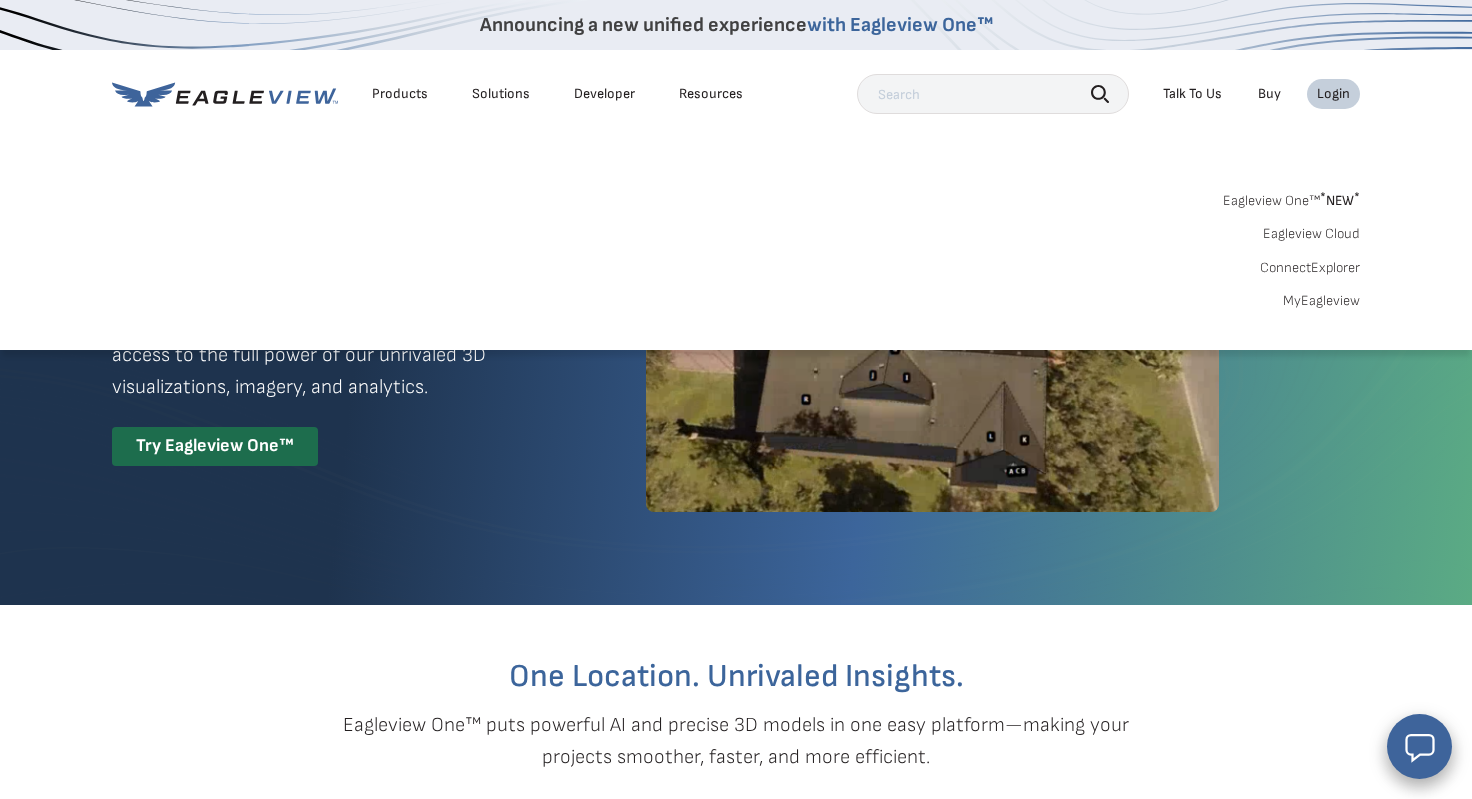 click on "Eagleview One™  * NEW *
Eagleview Cloud
ConnectExplorer
MyEagleview" at bounding box center [736, 248] 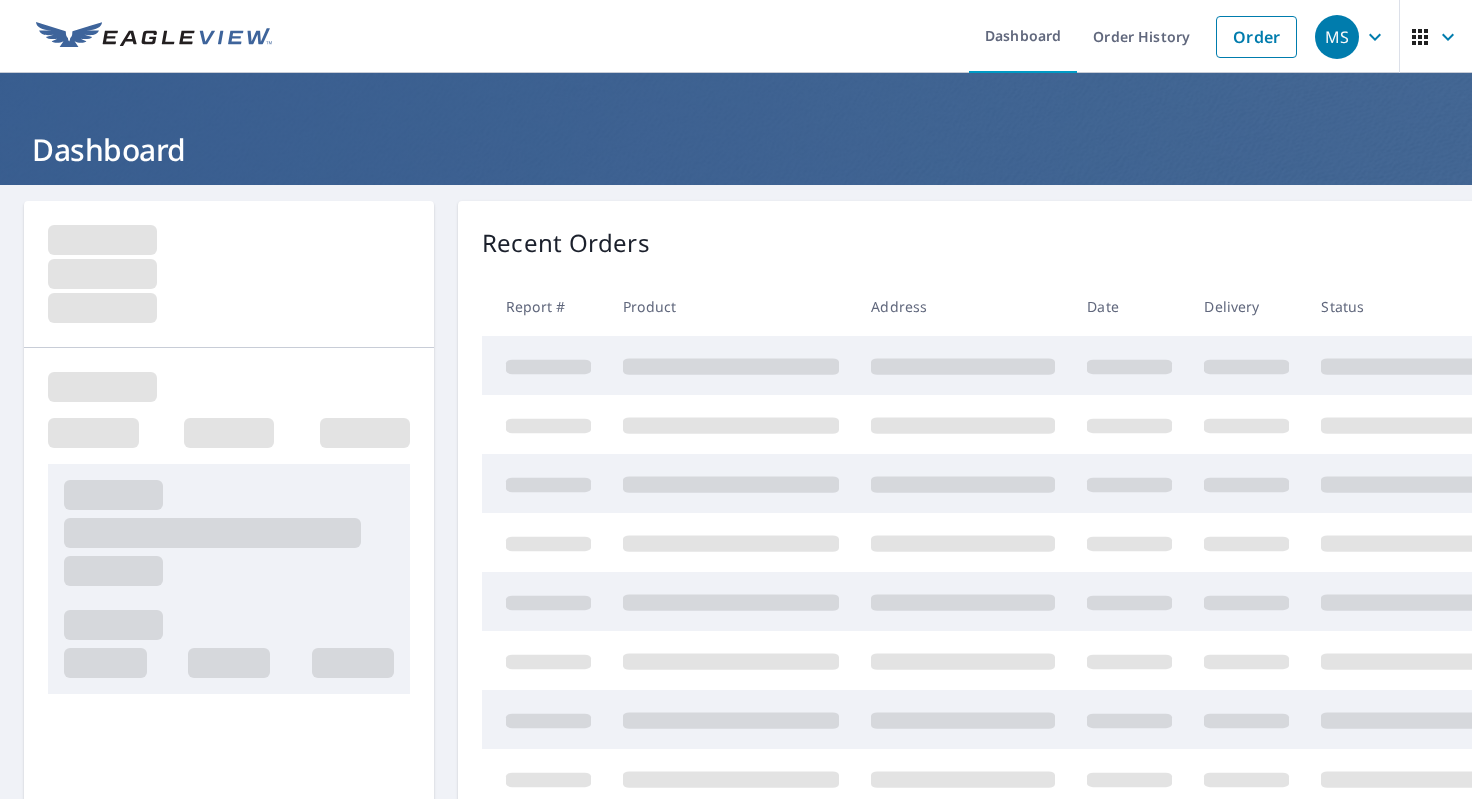 scroll, scrollTop: 0, scrollLeft: 0, axis: both 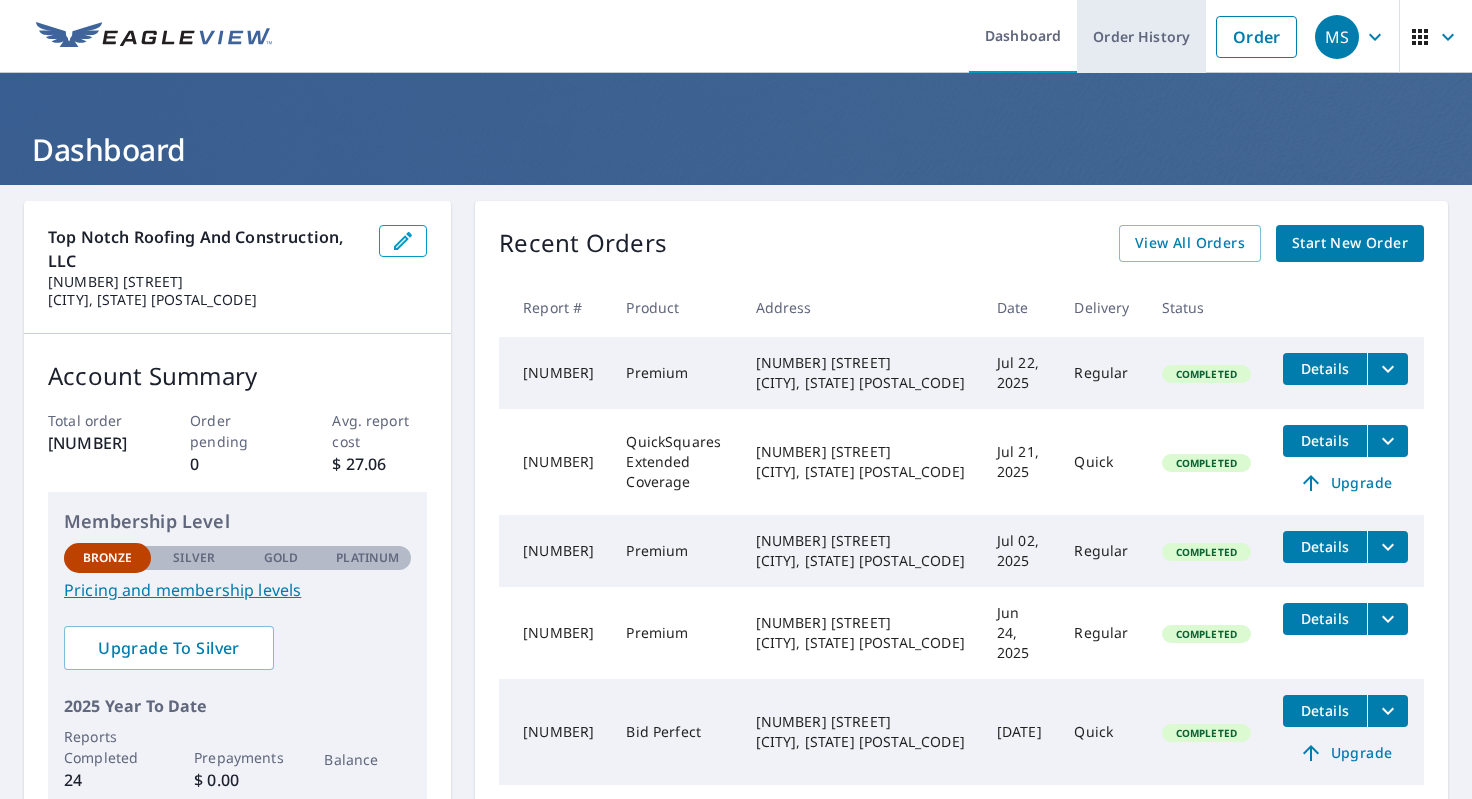 click on "Order History" at bounding box center [1141, 36] 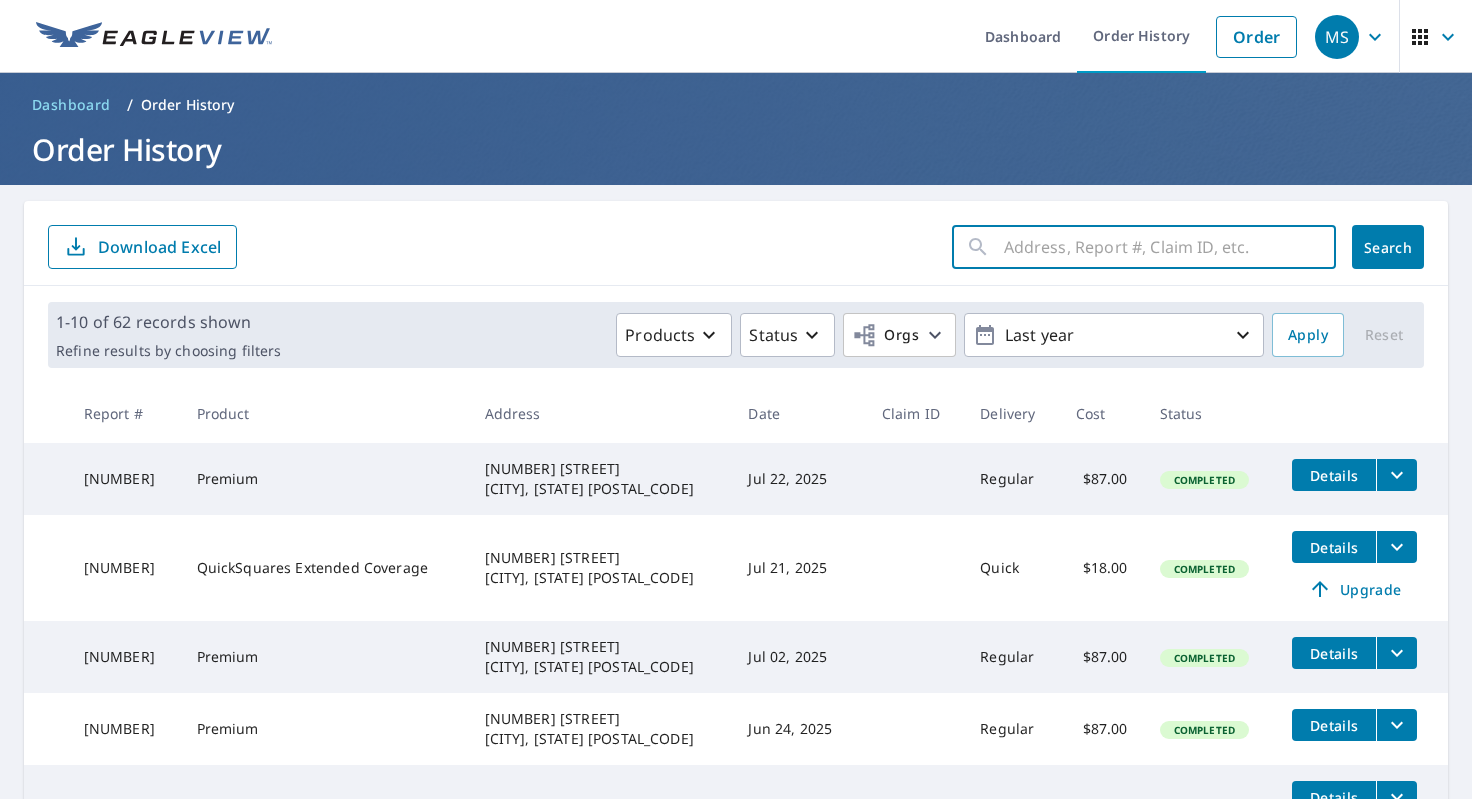 click at bounding box center (1170, 247) 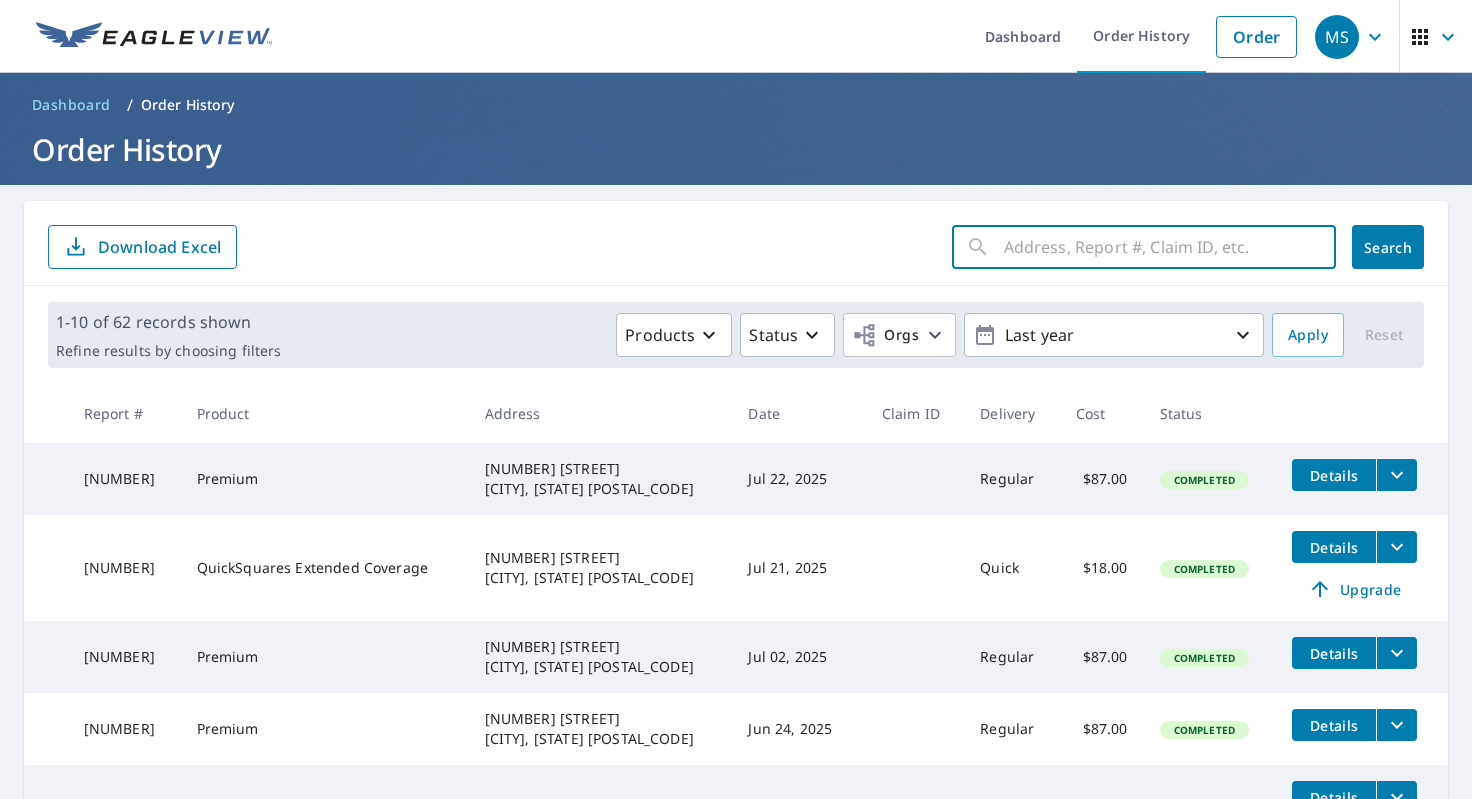 paste on "[NUMBER]" 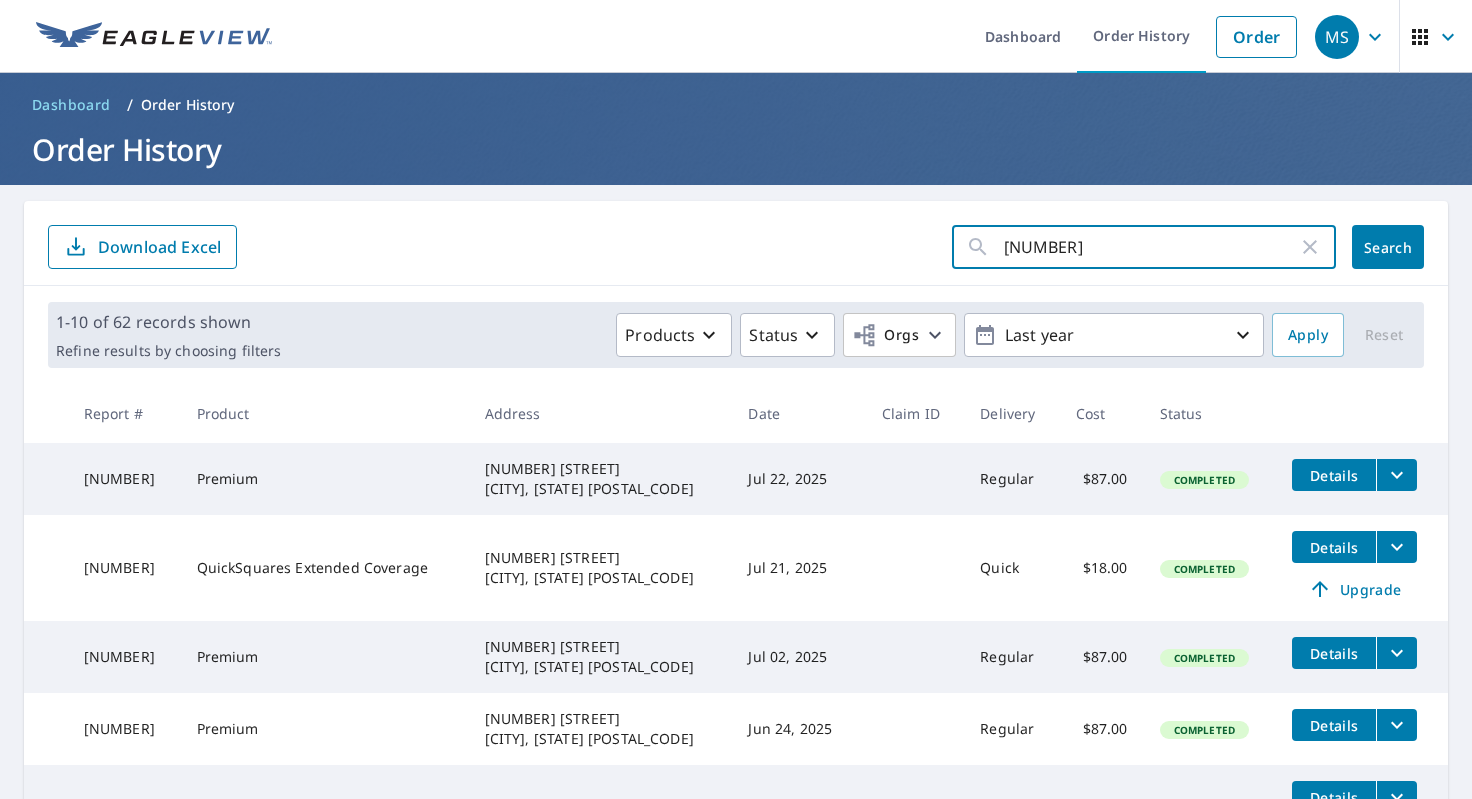 type on "[NUMBER]" 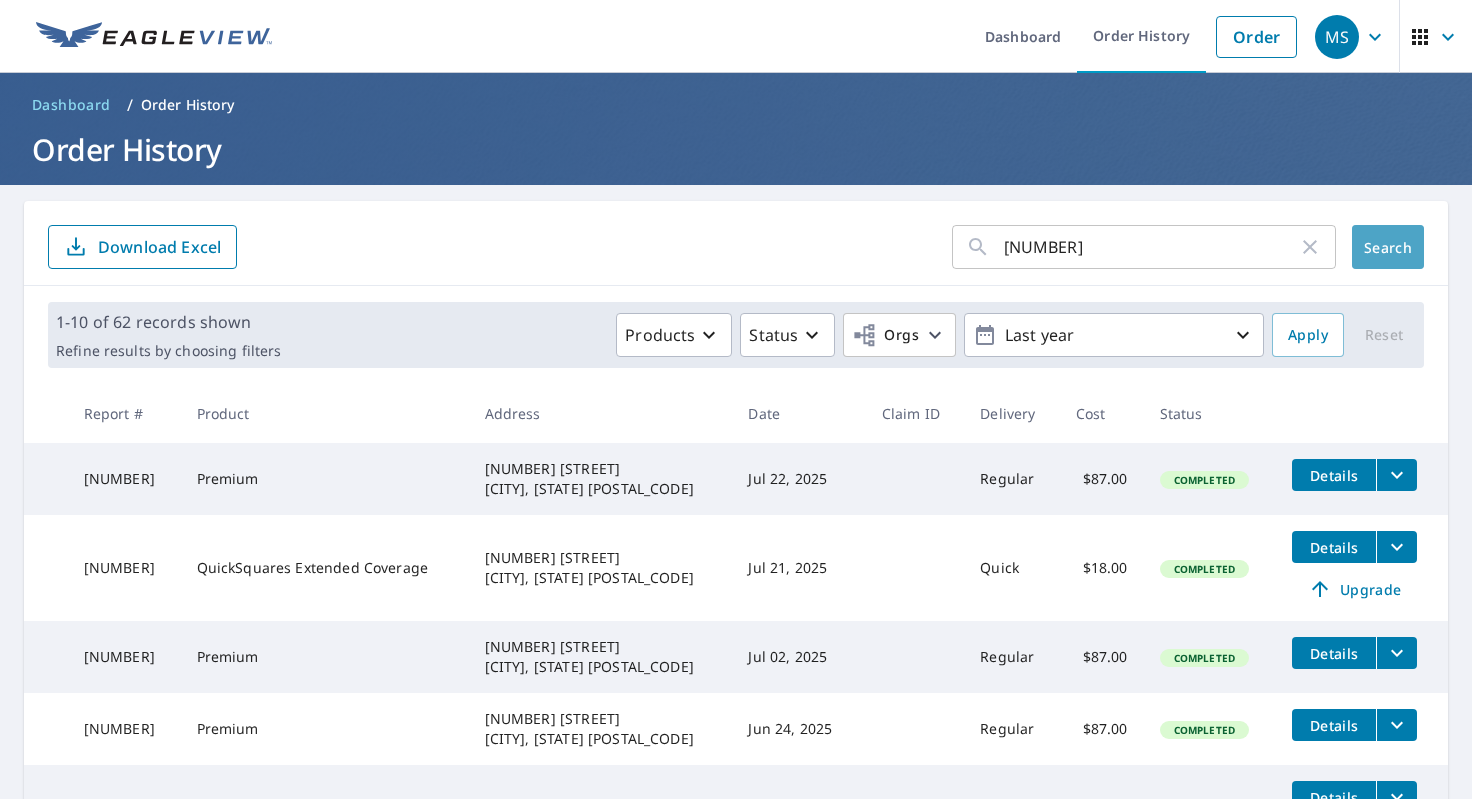 click on "Search" at bounding box center [1388, 247] 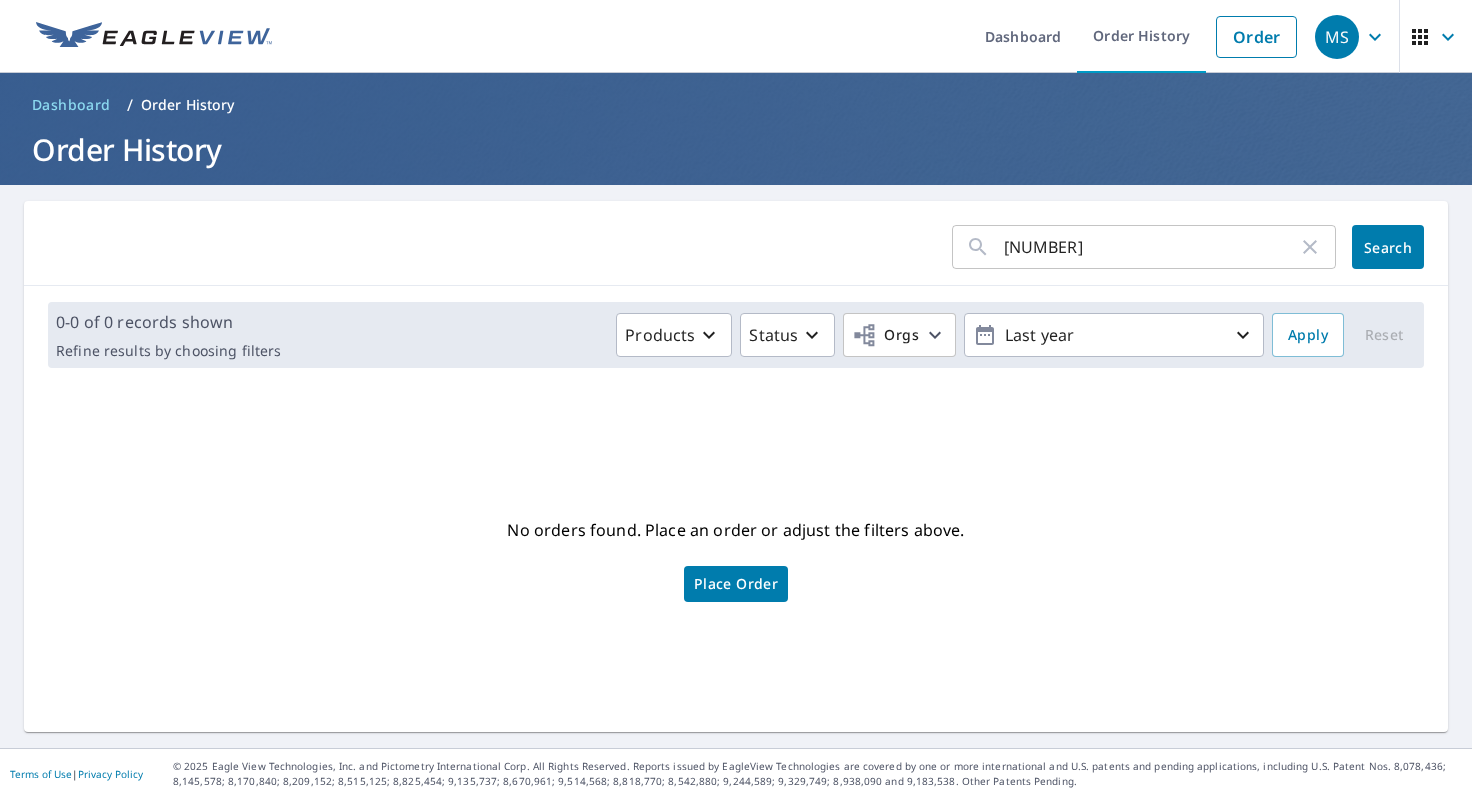 click on "[NUMBER]" at bounding box center [1144, 247] 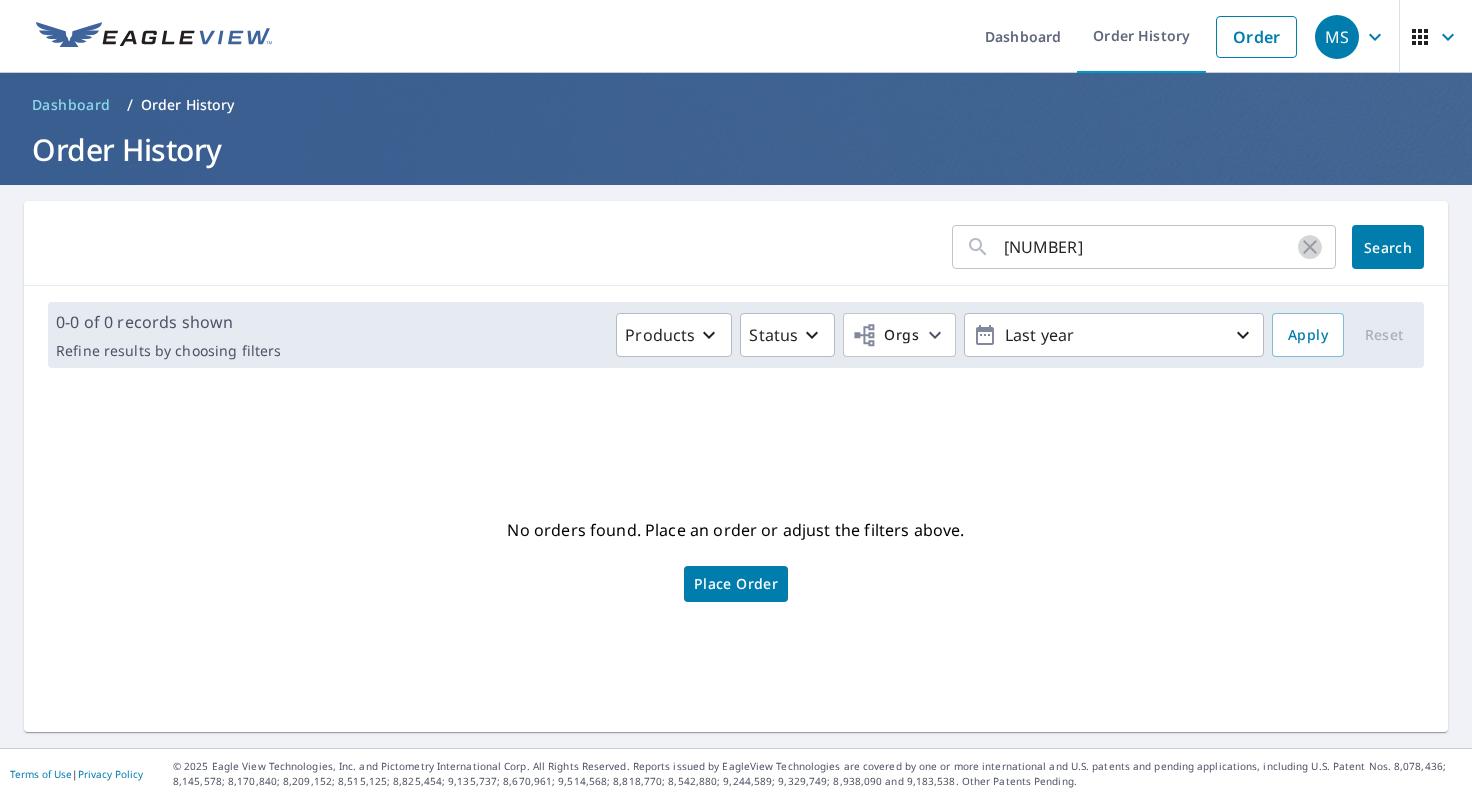 click 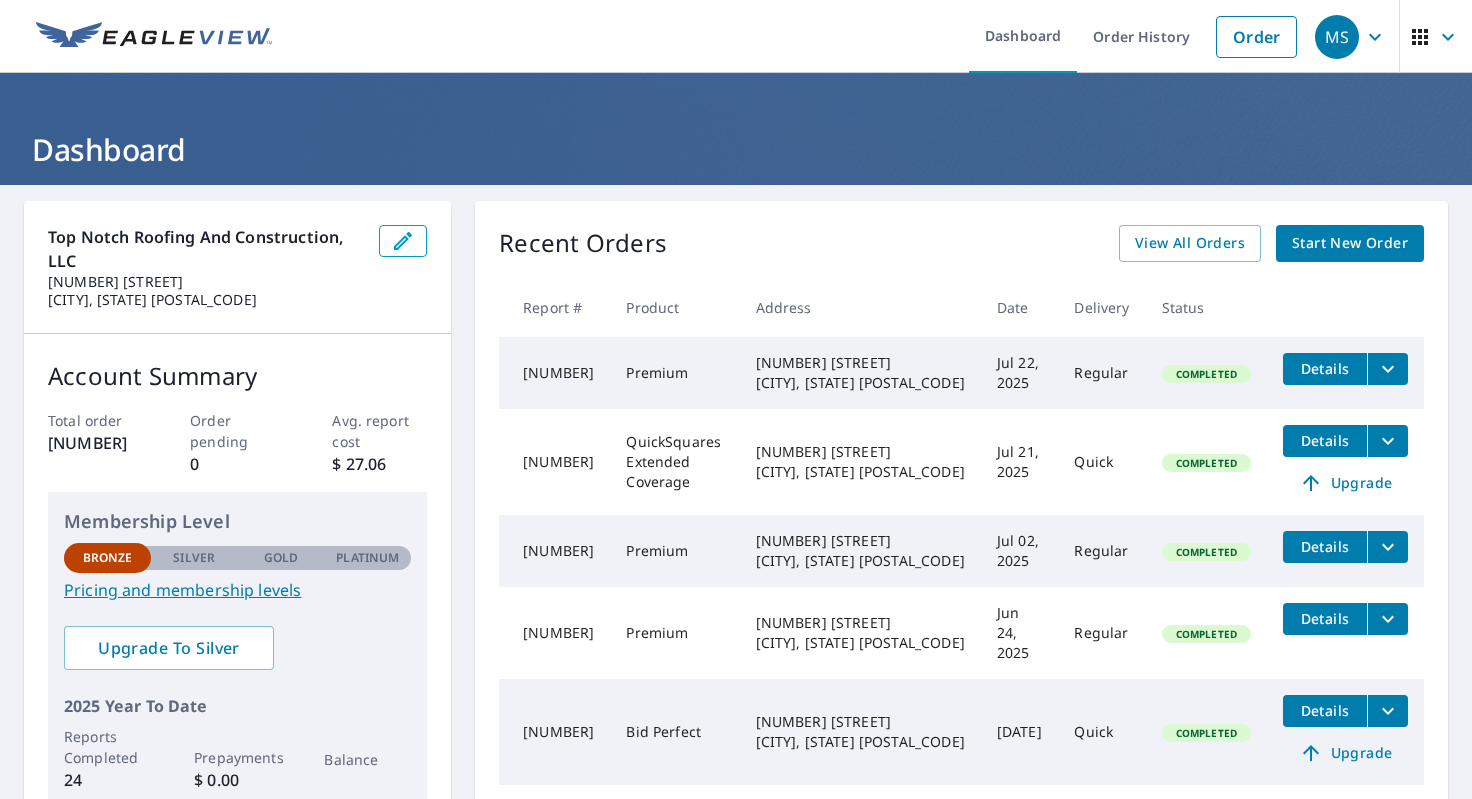 scroll, scrollTop: 0, scrollLeft: 0, axis: both 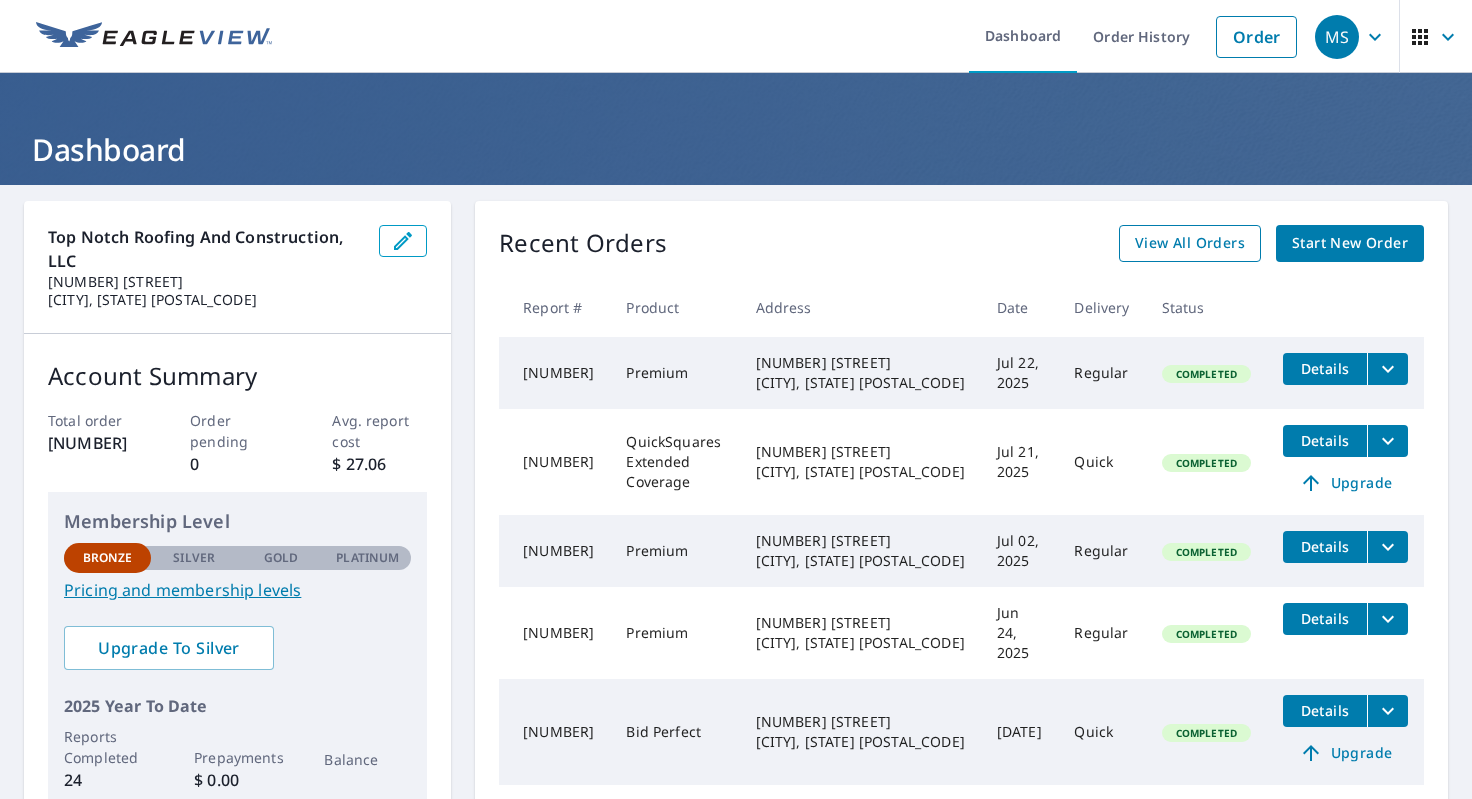 click on "View All Orders" at bounding box center (1190, 243) 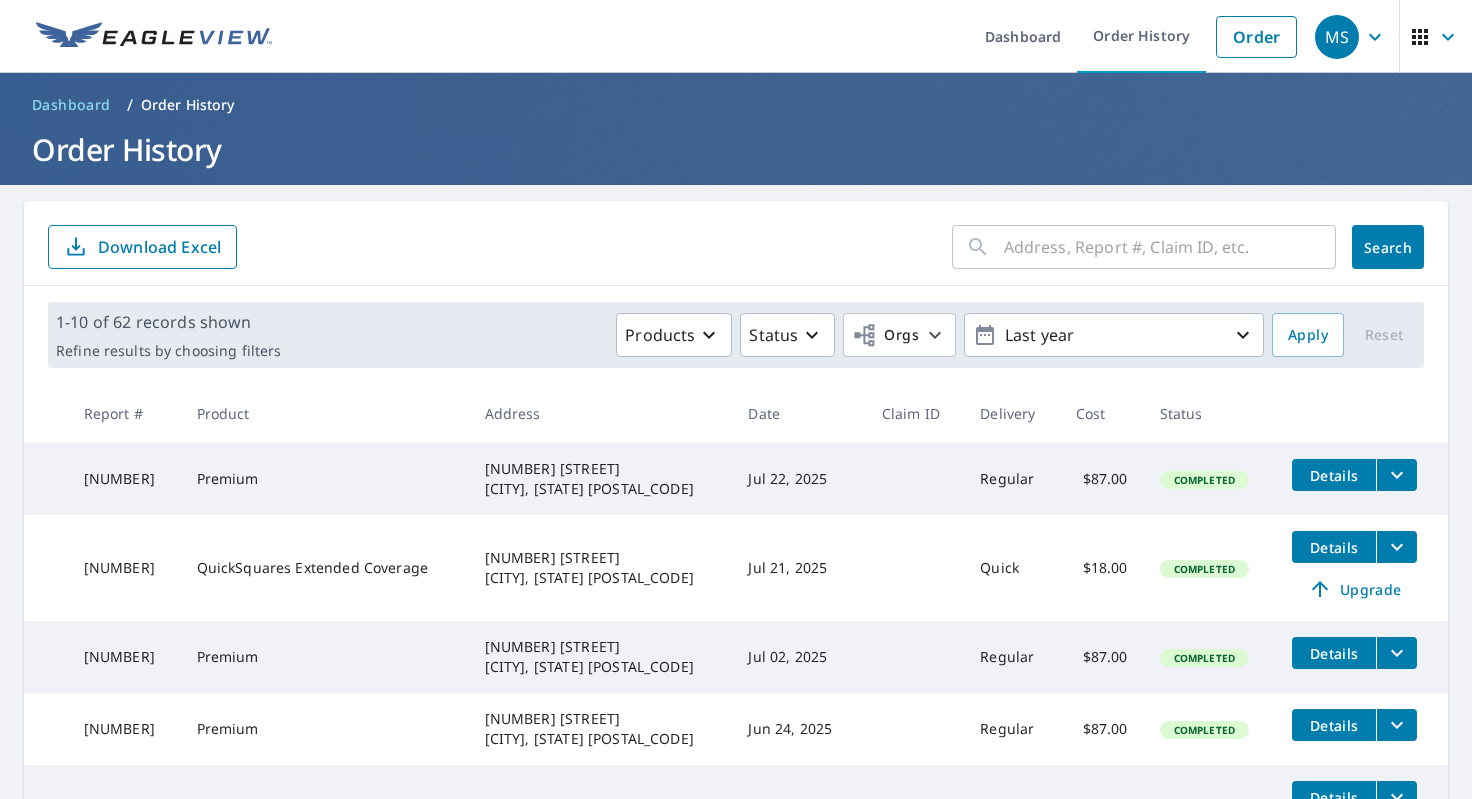 click at bounding box center [1170, 247] 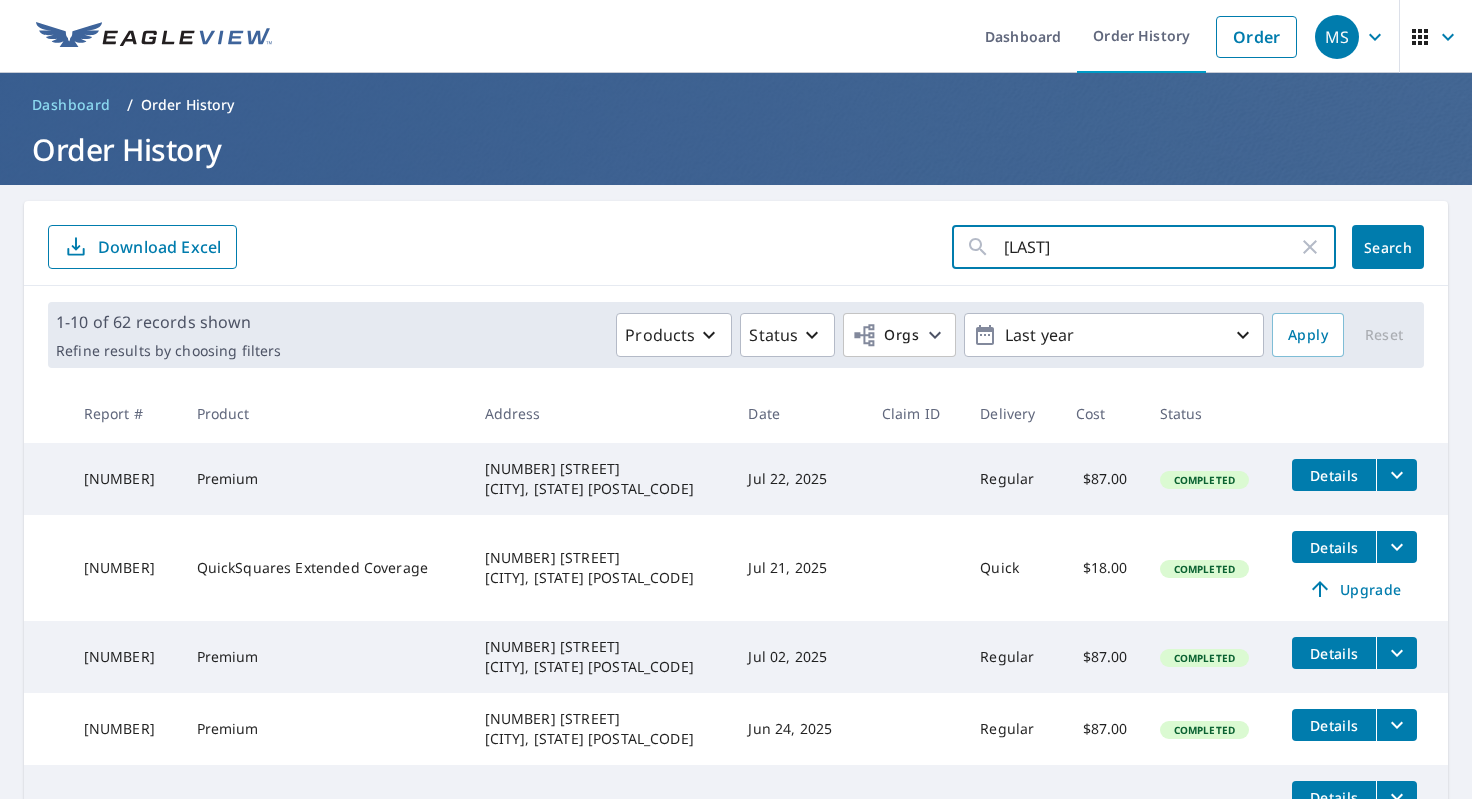 type on "[LAST]" 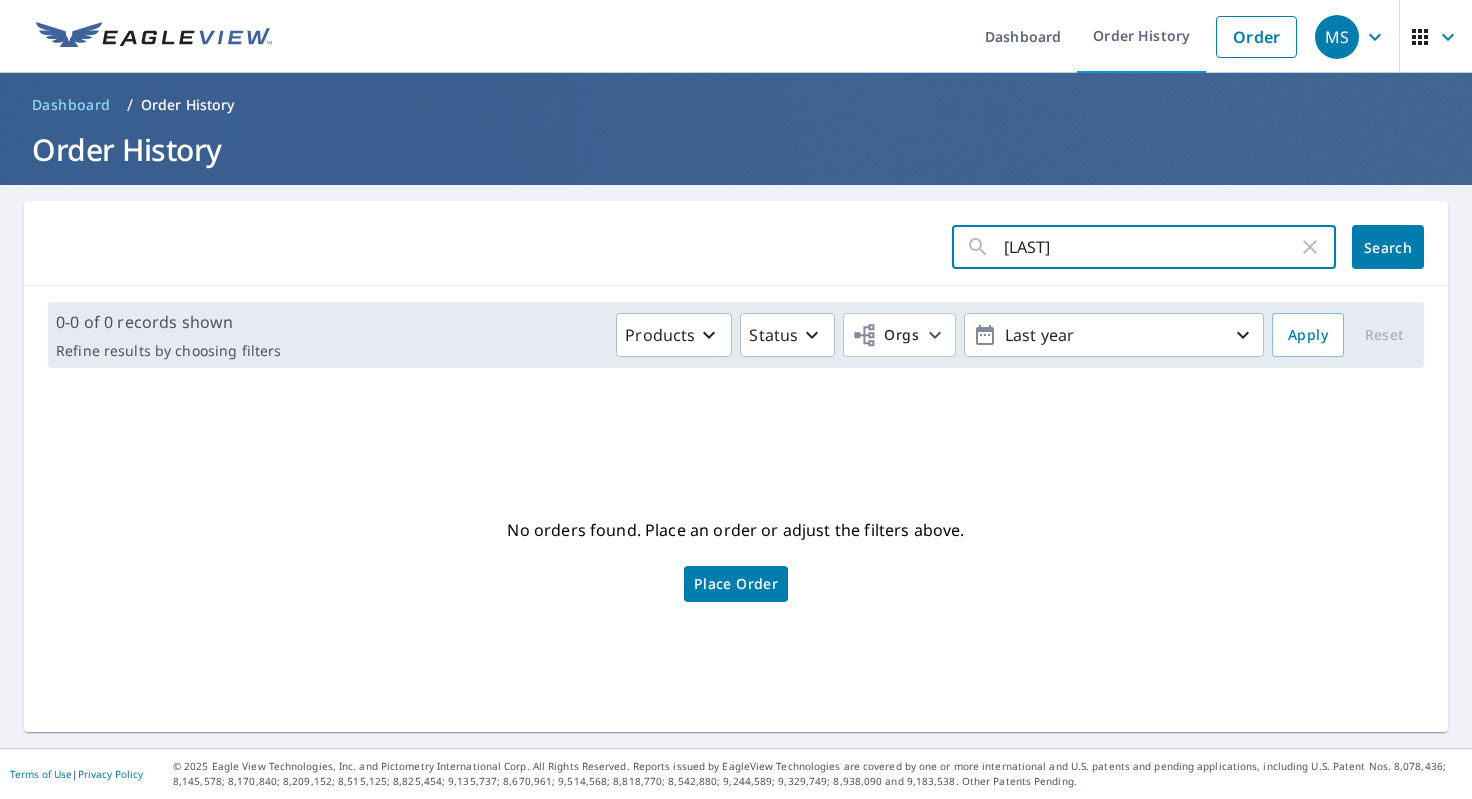 click on "[LAST]" at bounding box center [1151, 247] 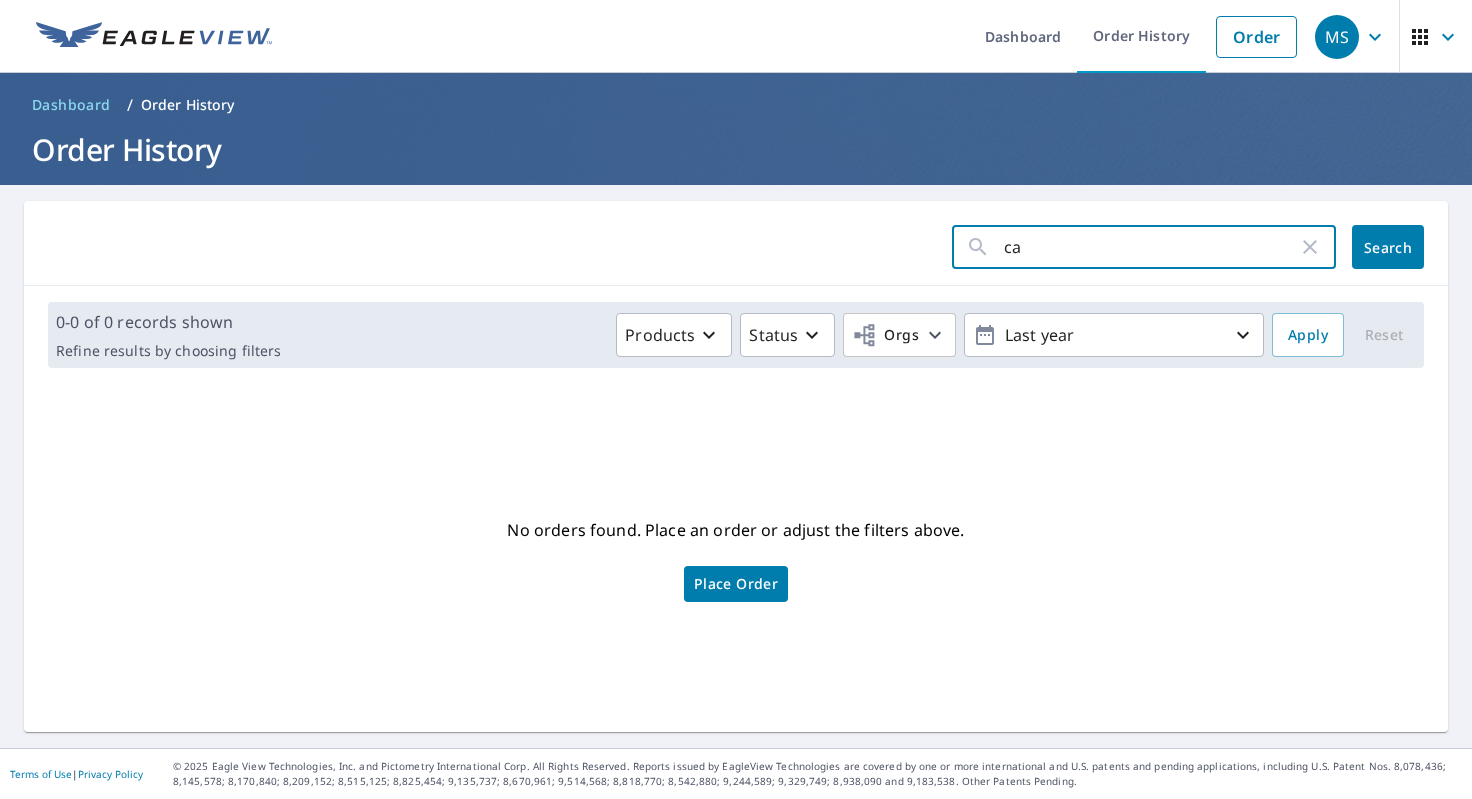 type on "c" 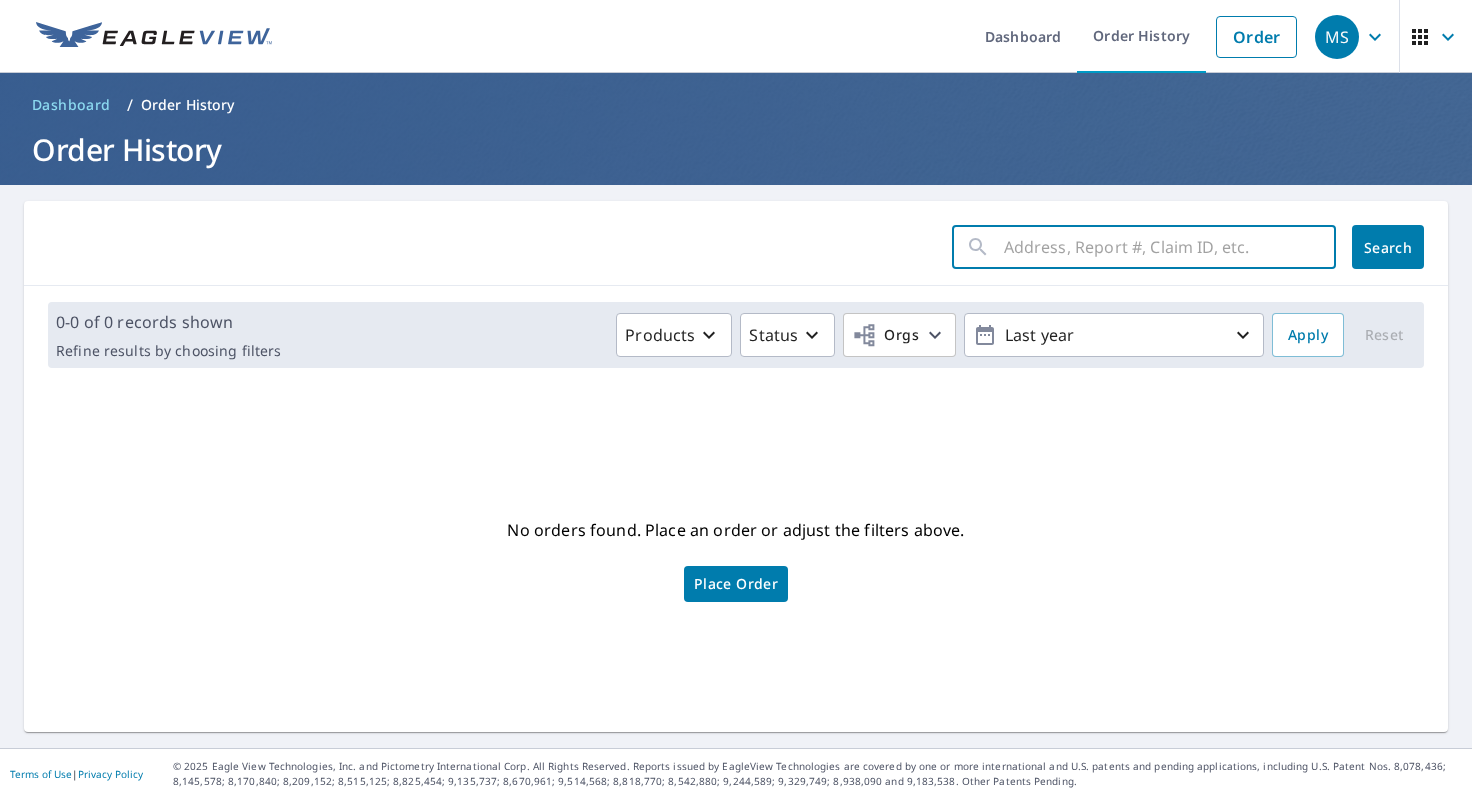 paste on "[NUMBER]" 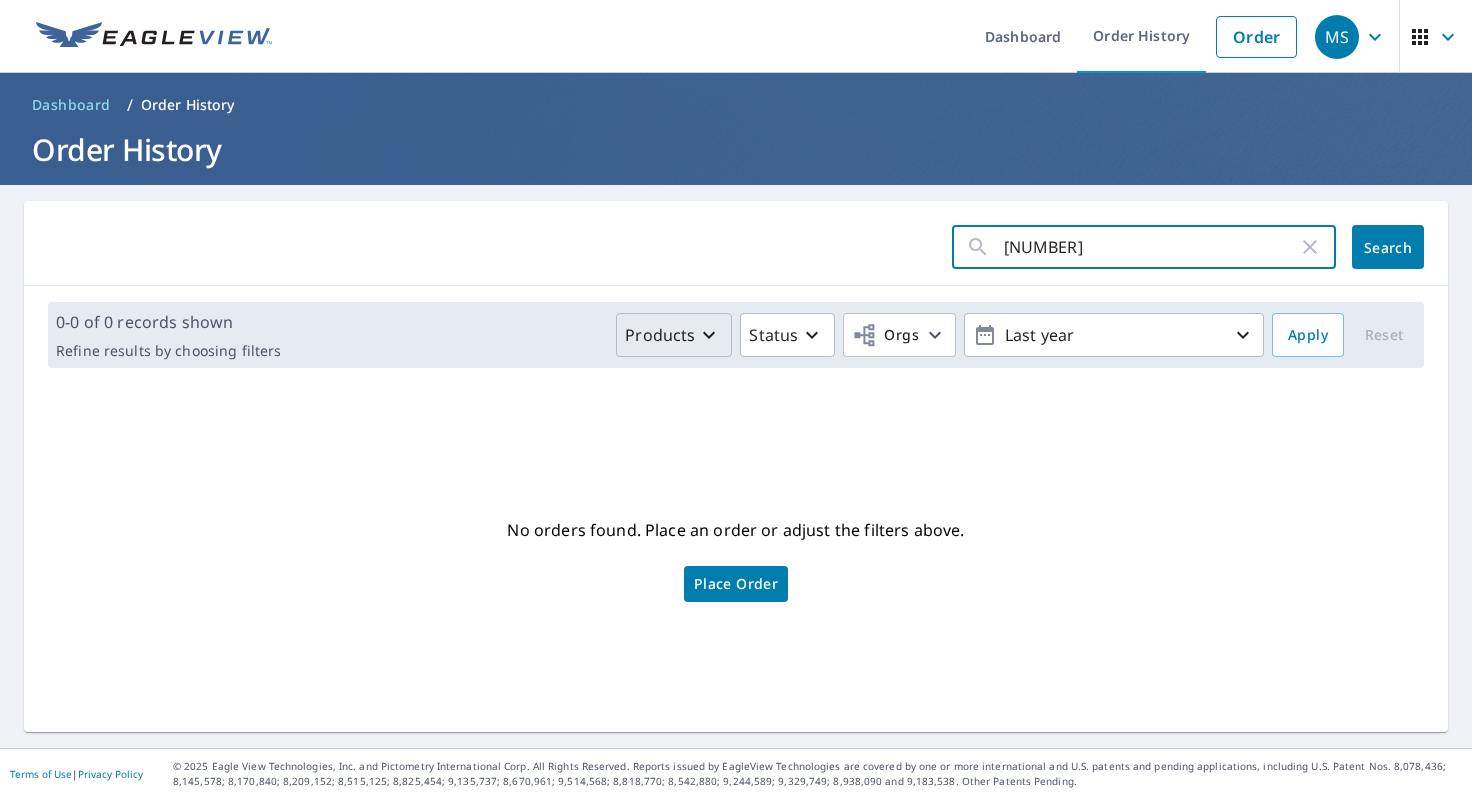 type on "[NUMBER]" 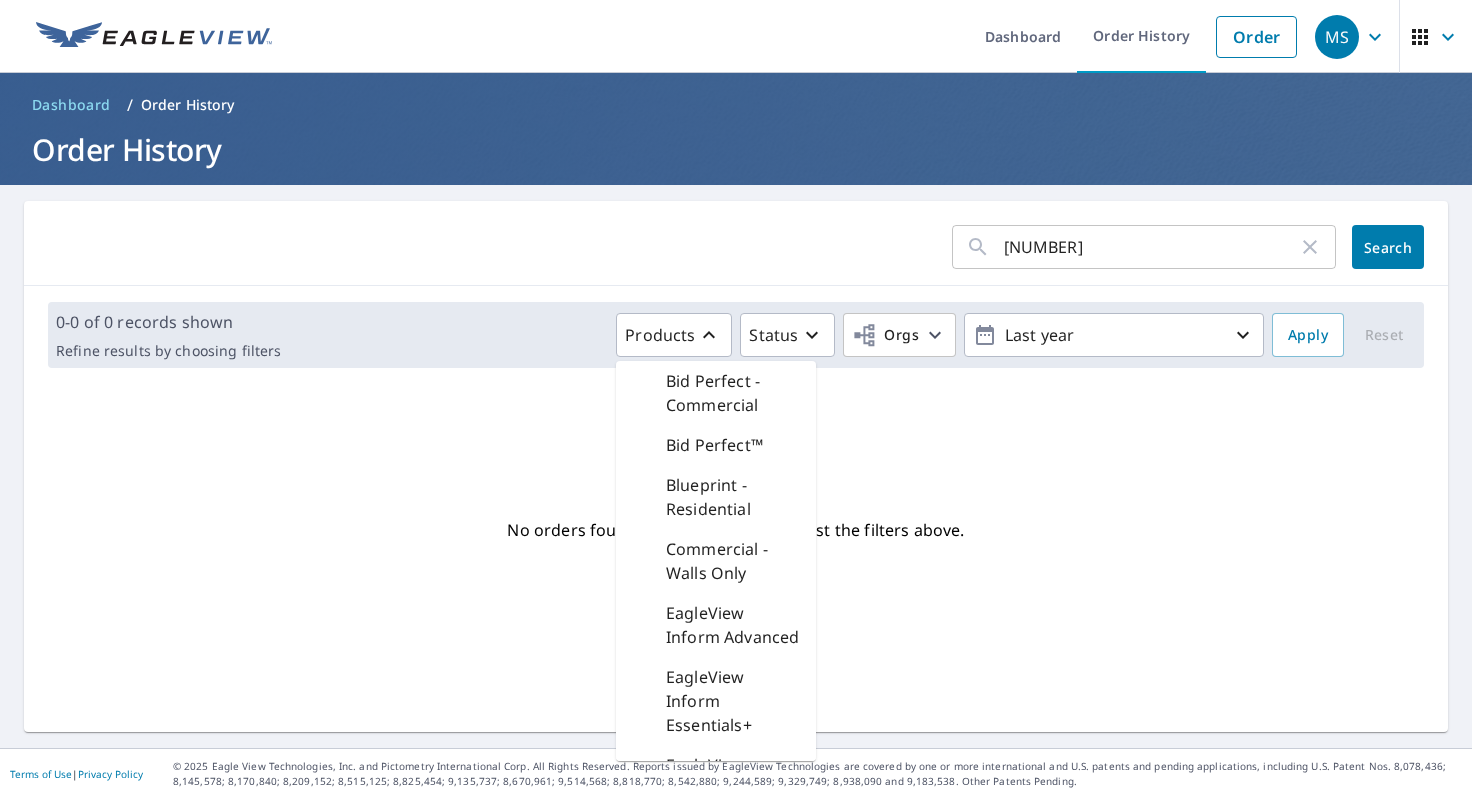 click on "Blueprint - Residential" at bounding box center [733, 497] 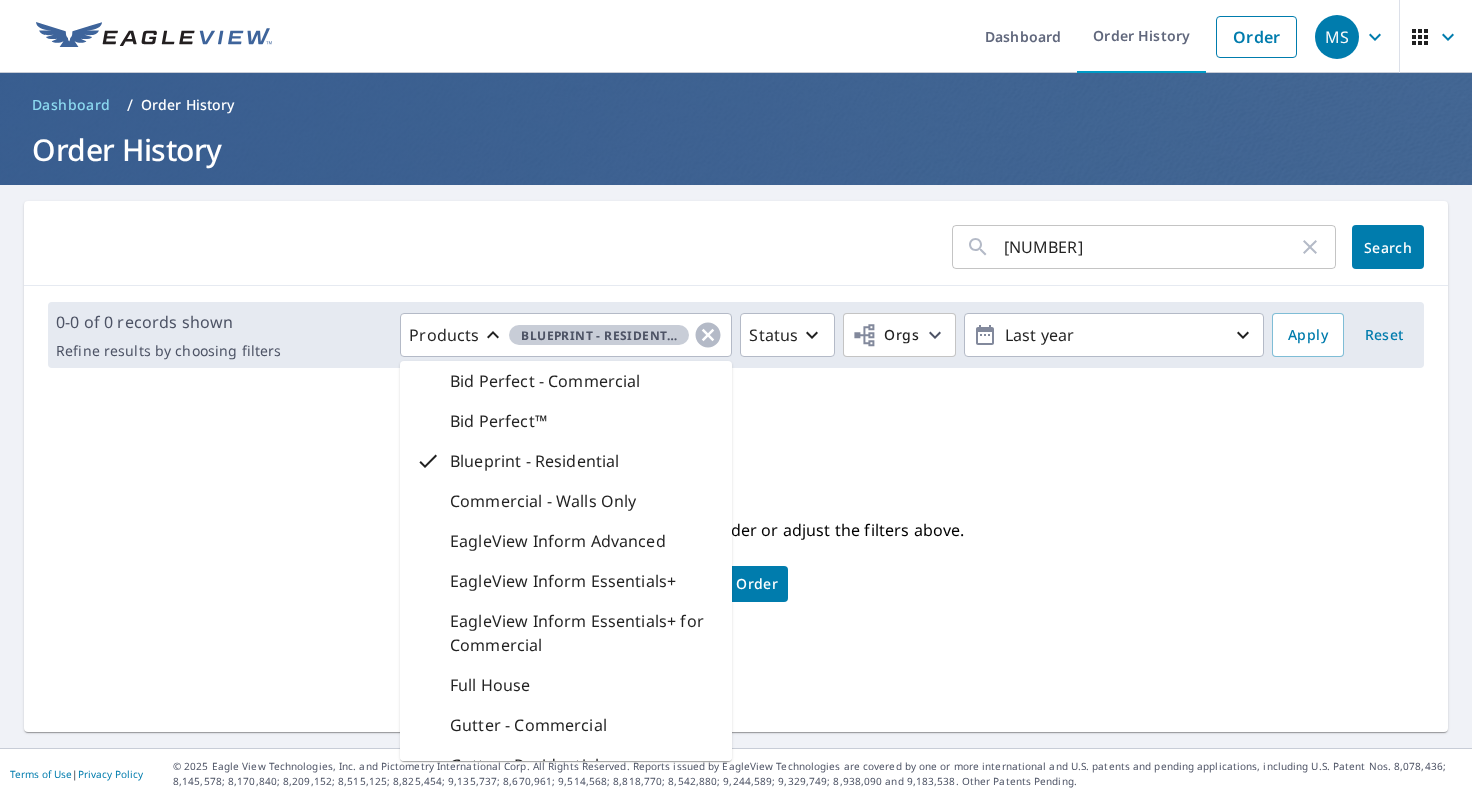 click on "No orders found. Place an order or adjust the filters above. Place Order" at bounding box center (736, 558) 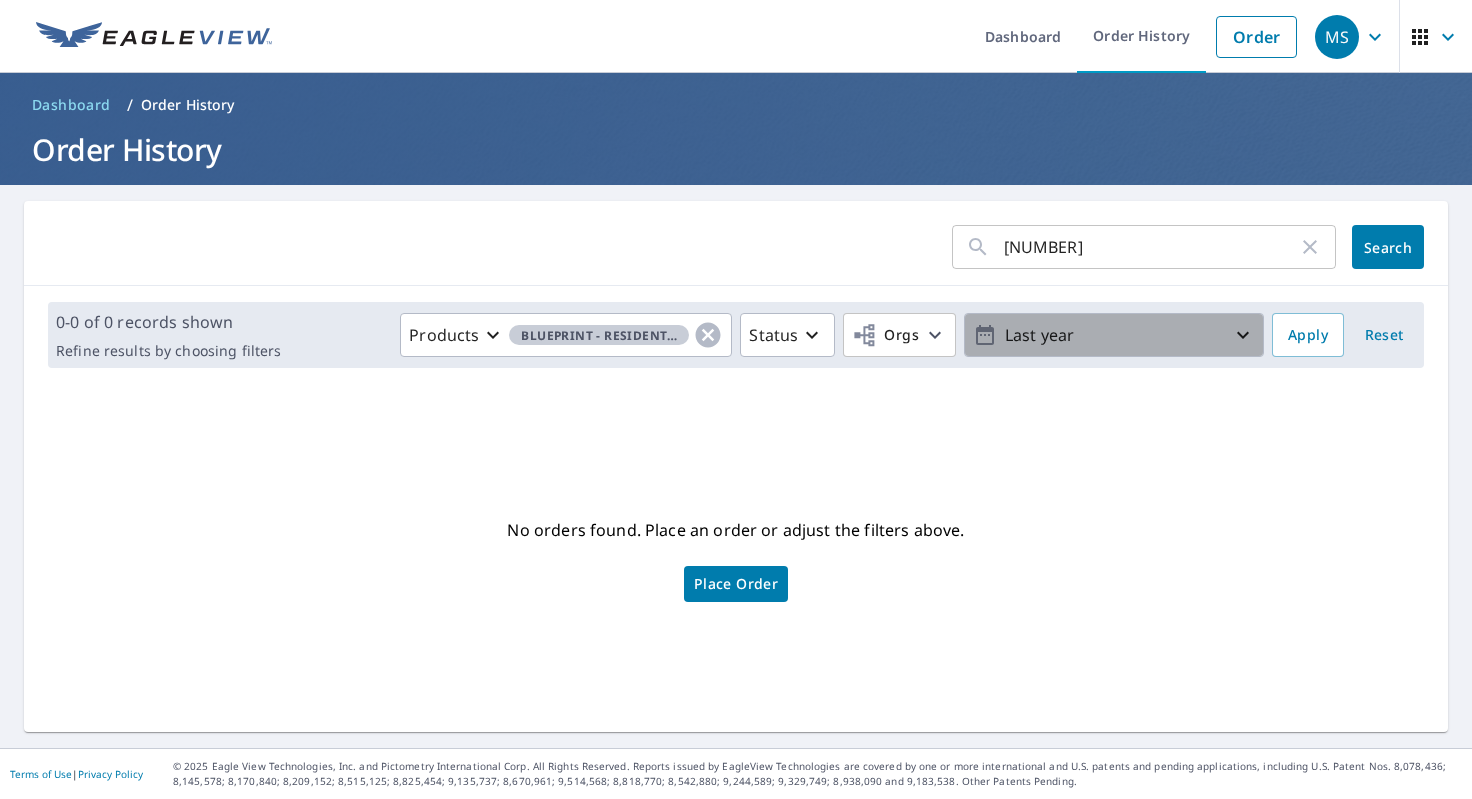 click on "Last year" at bounding box center [1114, 335] 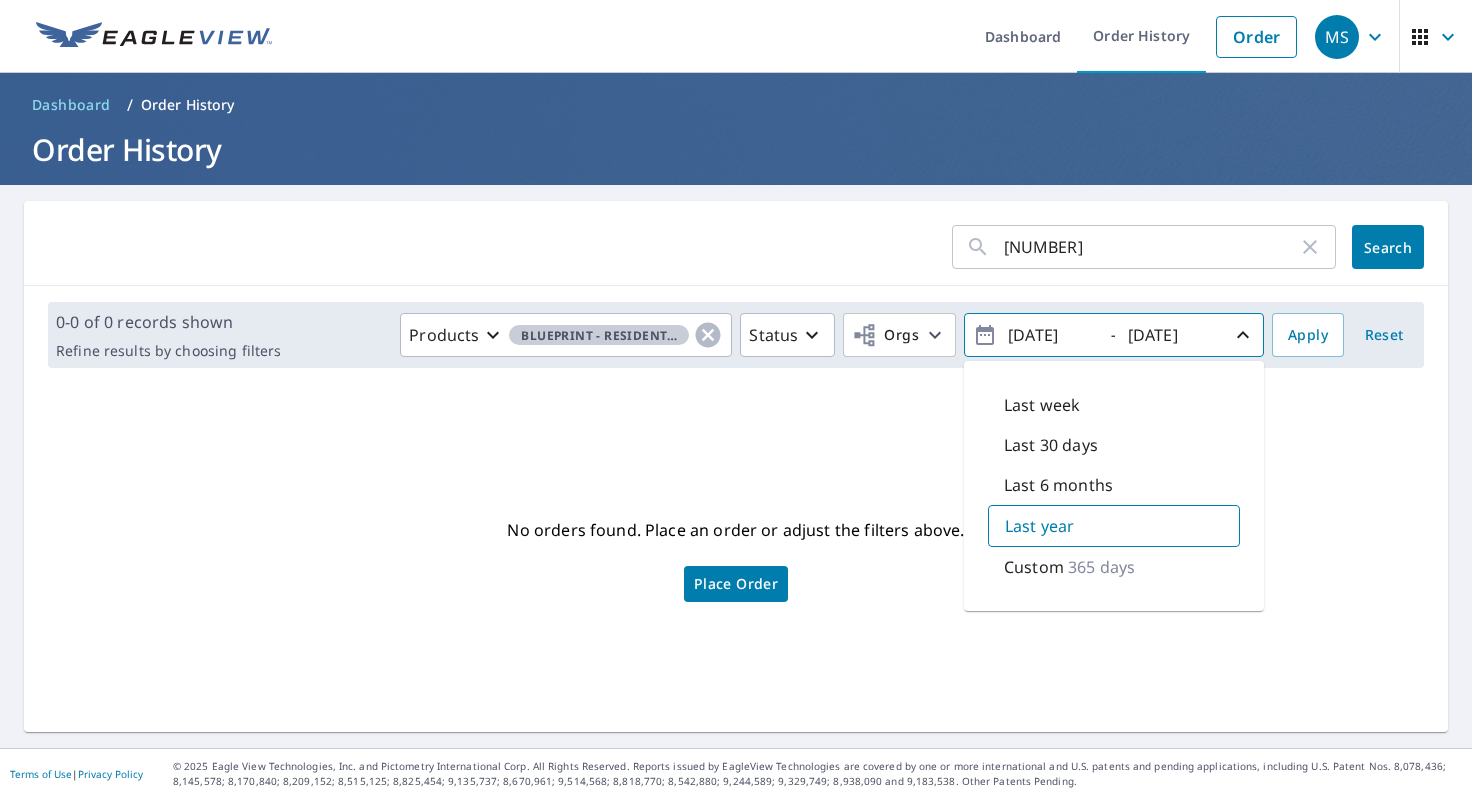 scroll, scrollTop: 0, scrollLeft: 0, axis: both 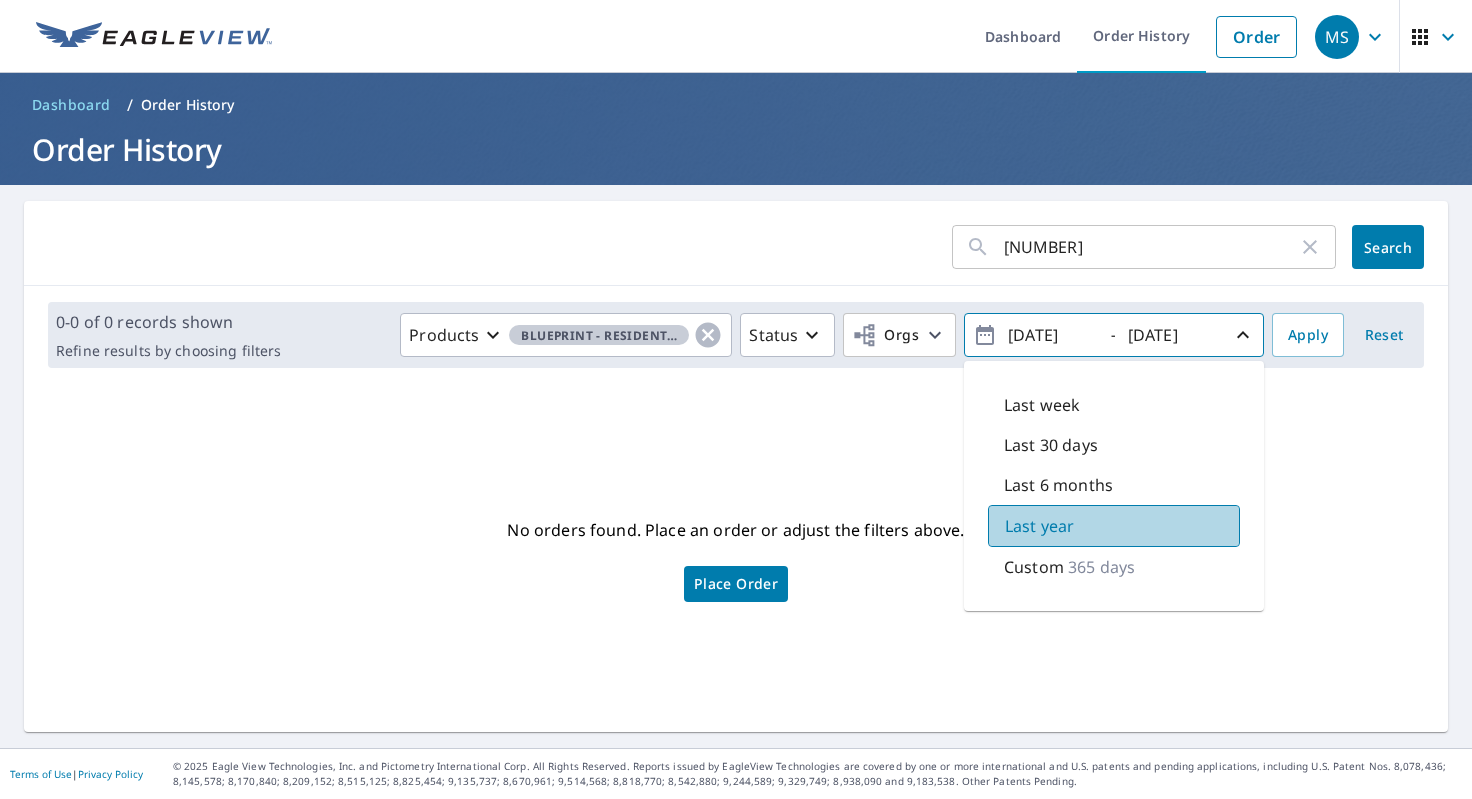 click on "Last year" at bounding box center [1039, 526] 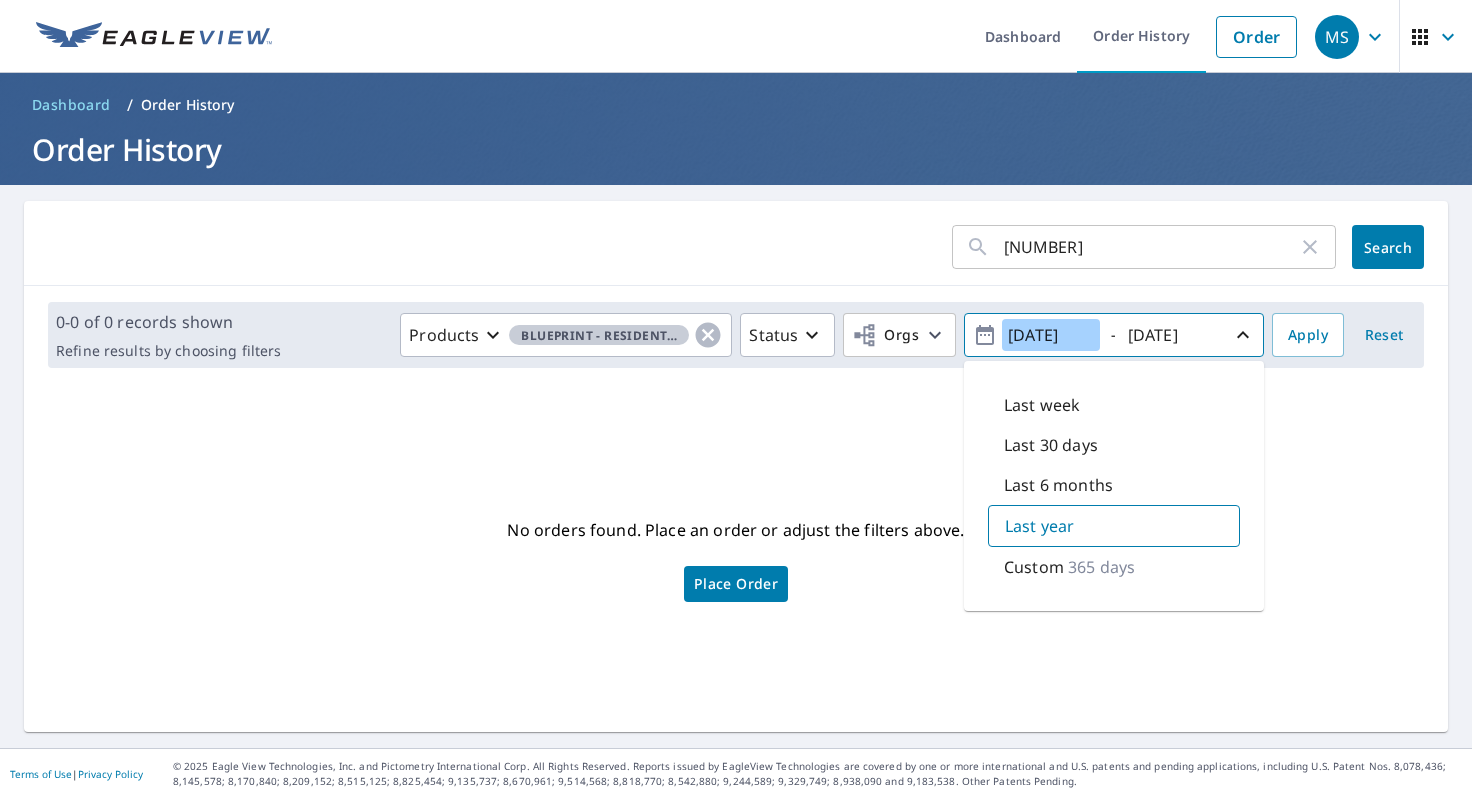 scroll, scrollTop: 0, scrollLeft: 0, axis: both 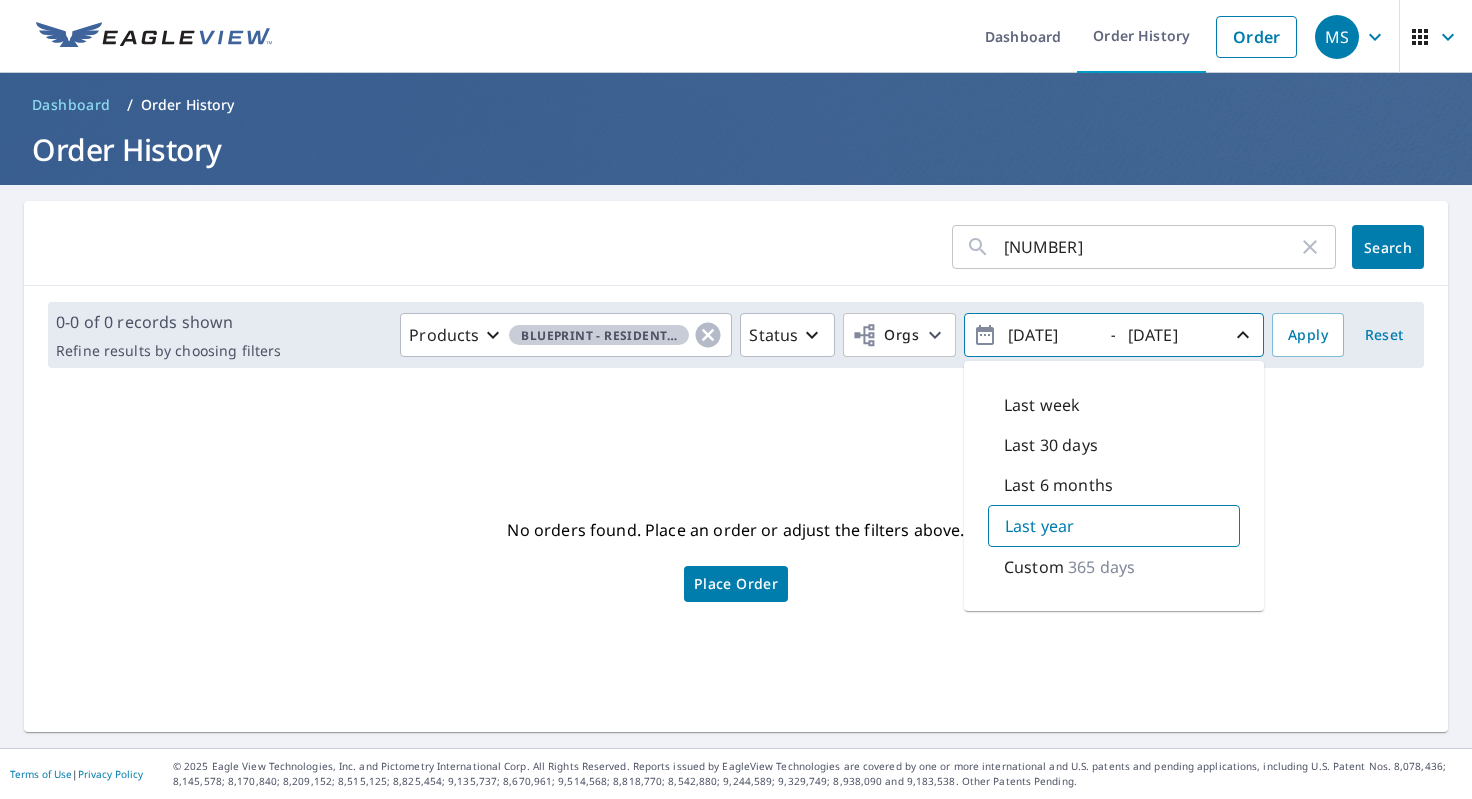 click on "Custom" at bounding box center [1034, 567] 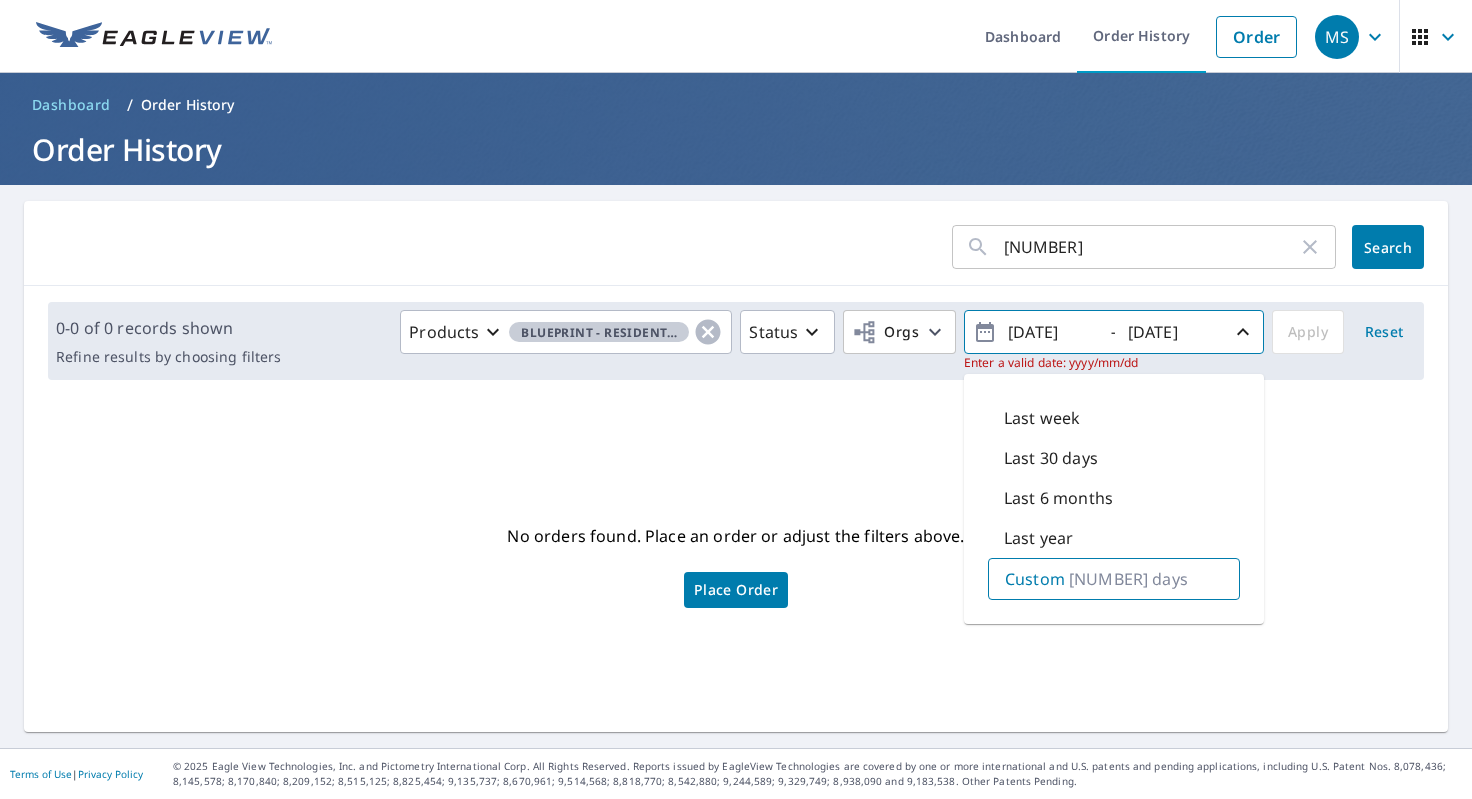 click on "[DATE] - [DATE]" at bounding box center [1114, 332] 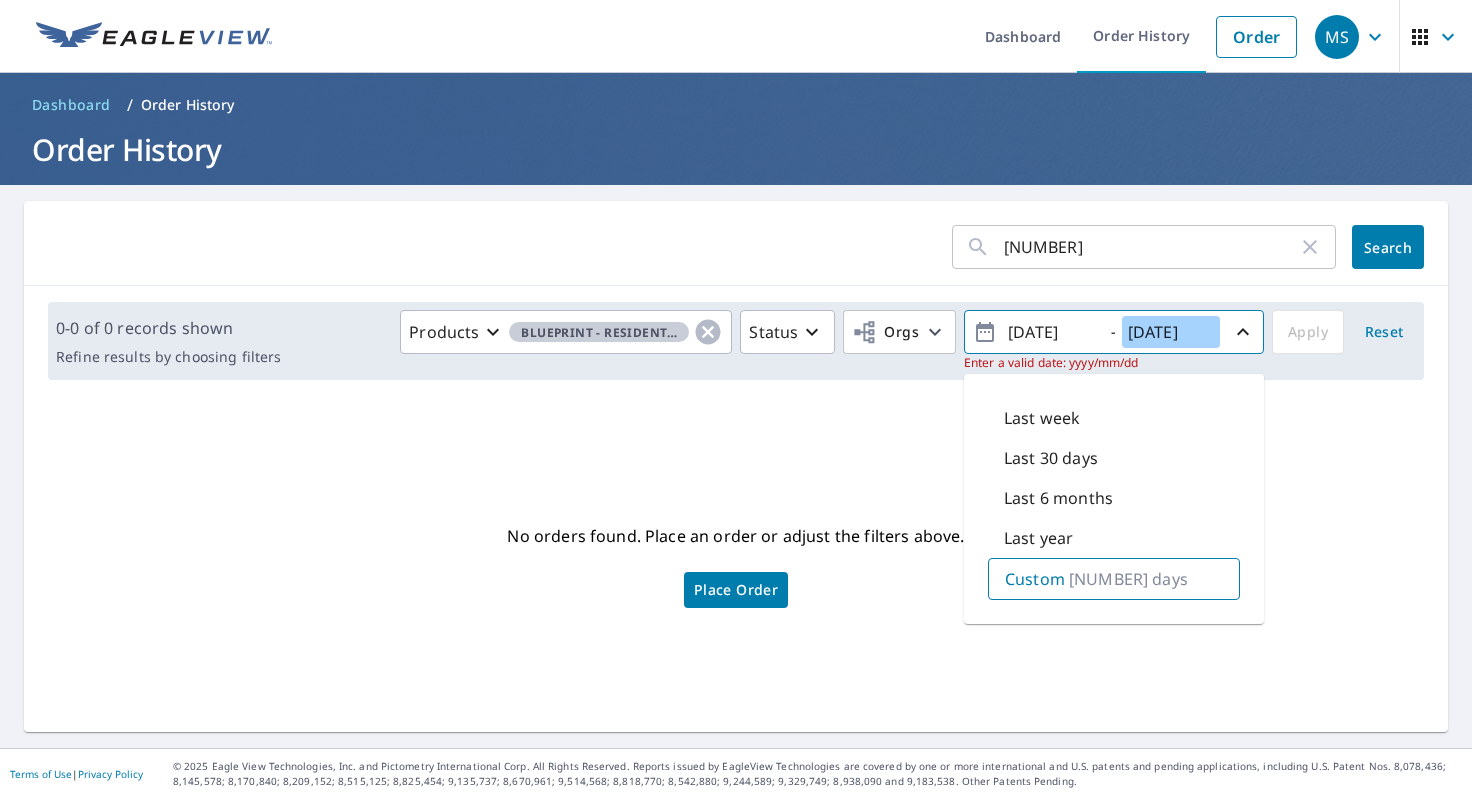 click on "[DATE]" at bounding box center (1171, 332) 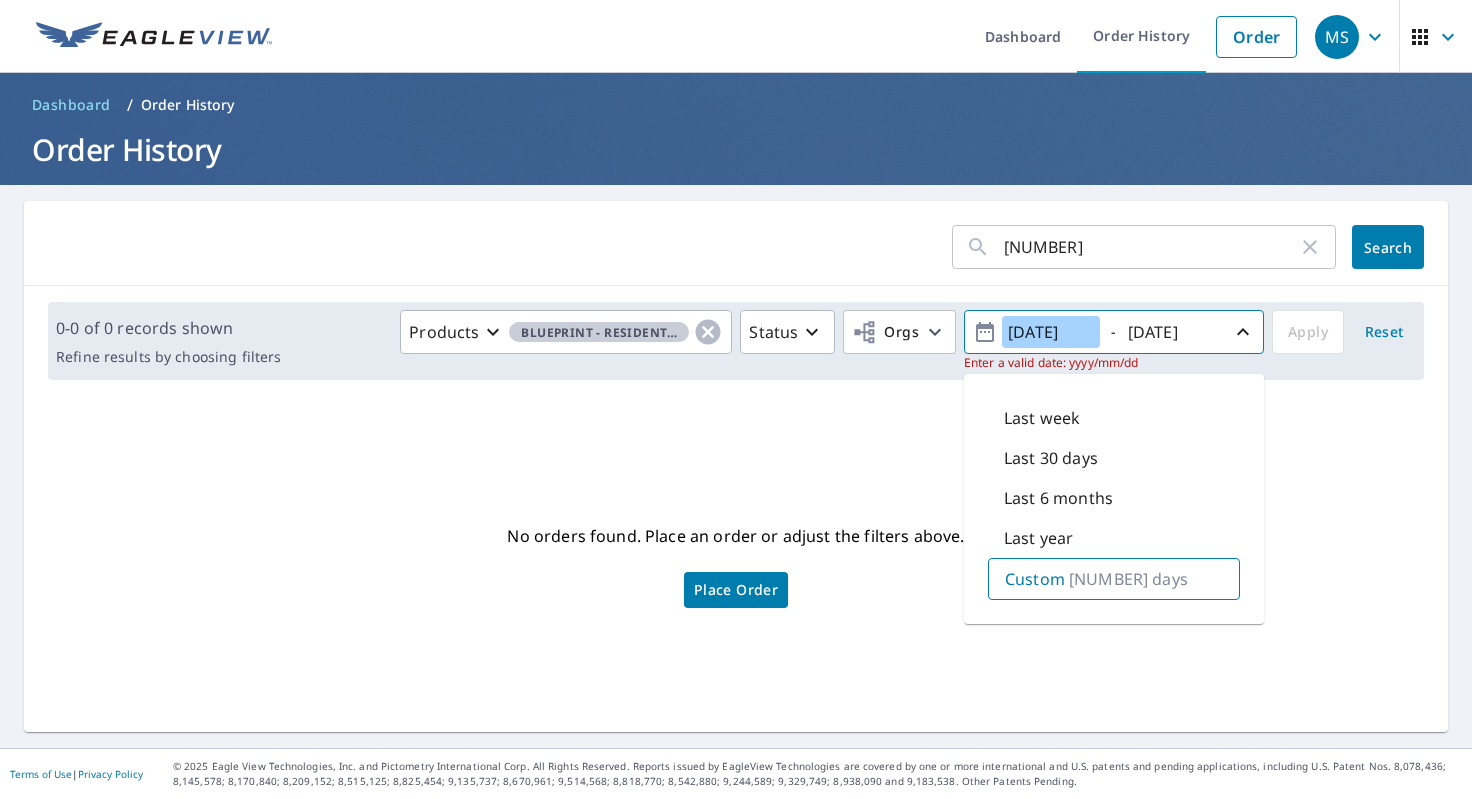click on "[DATE]" at bounding box center [1051, 332] 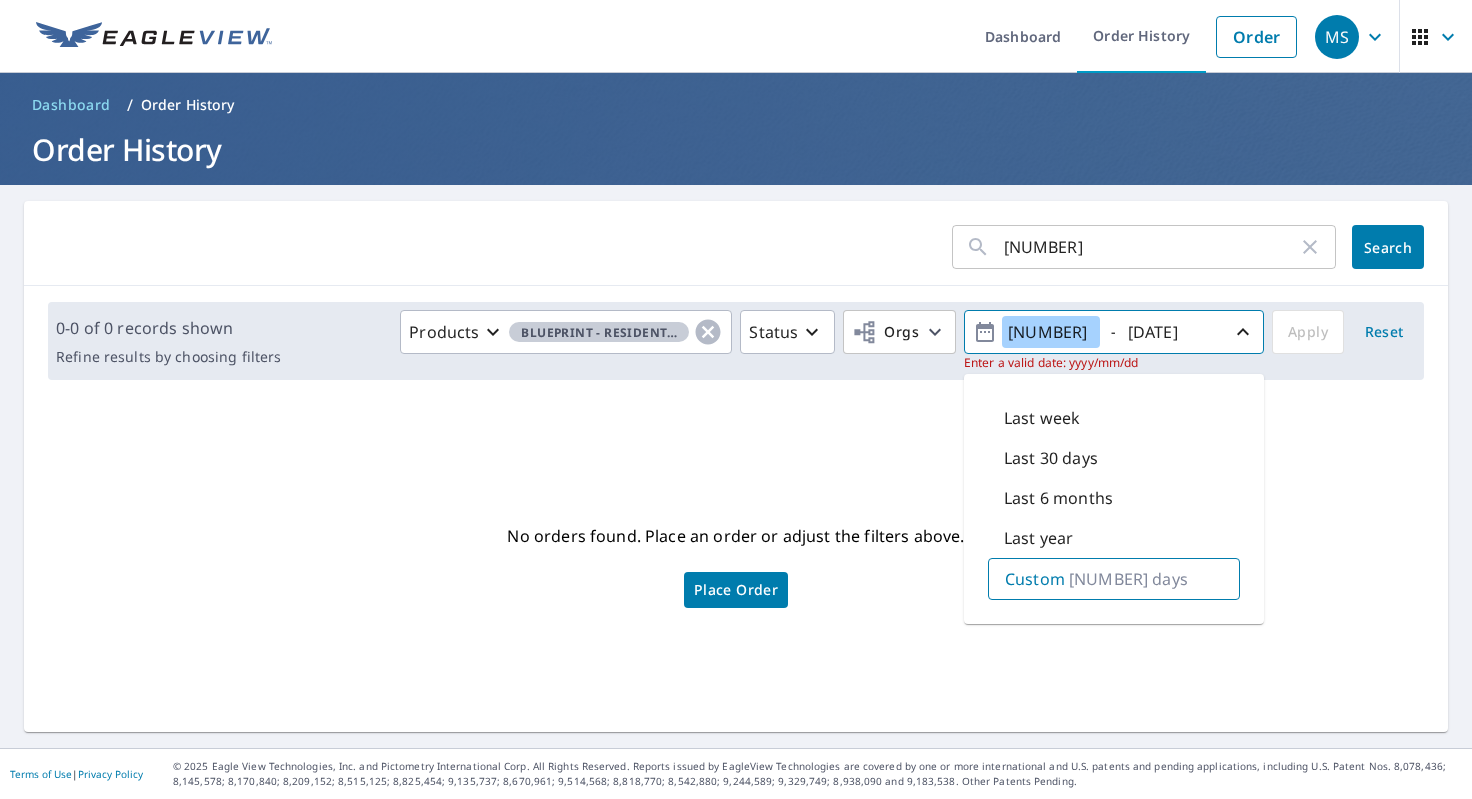 click on "[NUMBER]" at bounding box center (1051, 332) 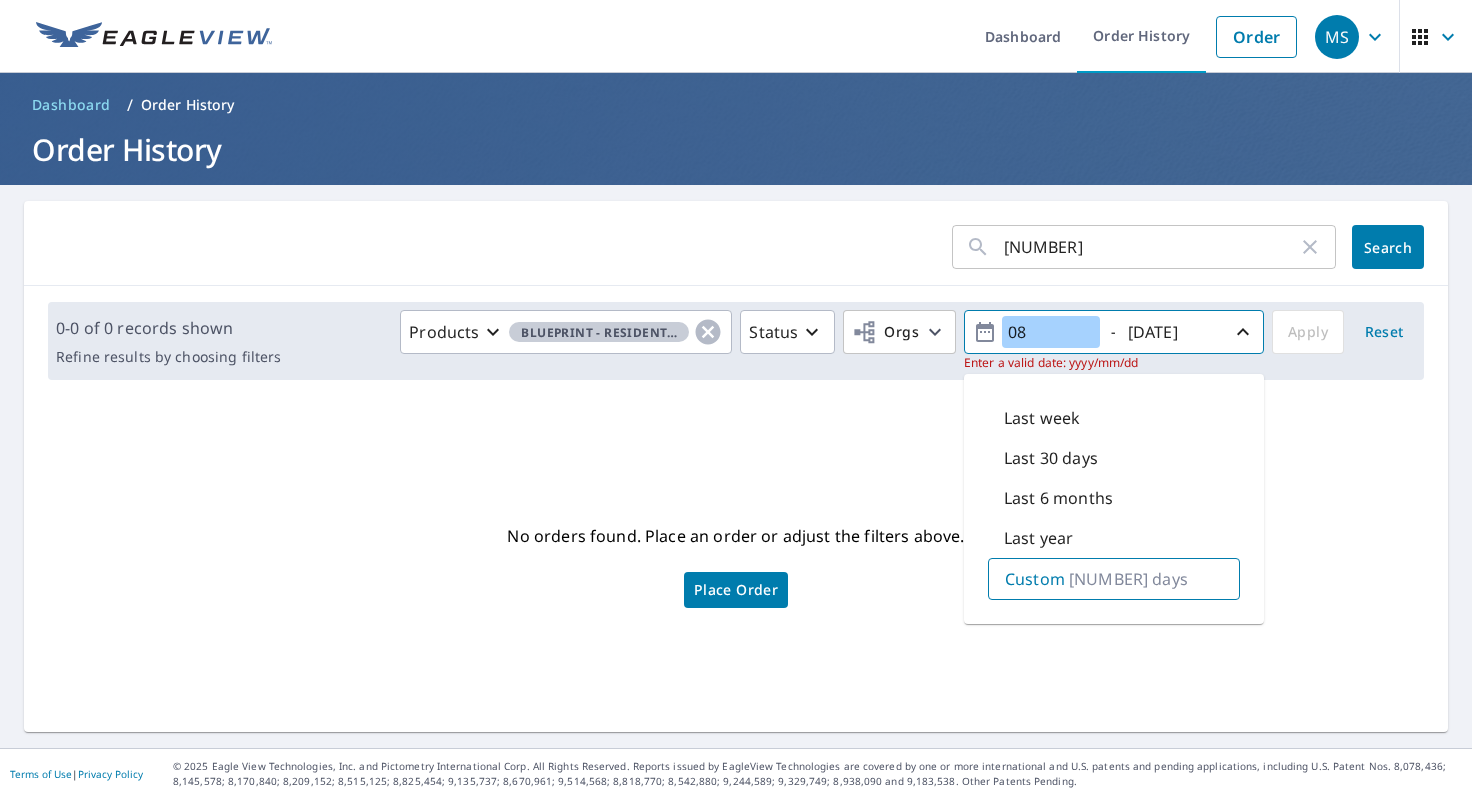 type on "0" 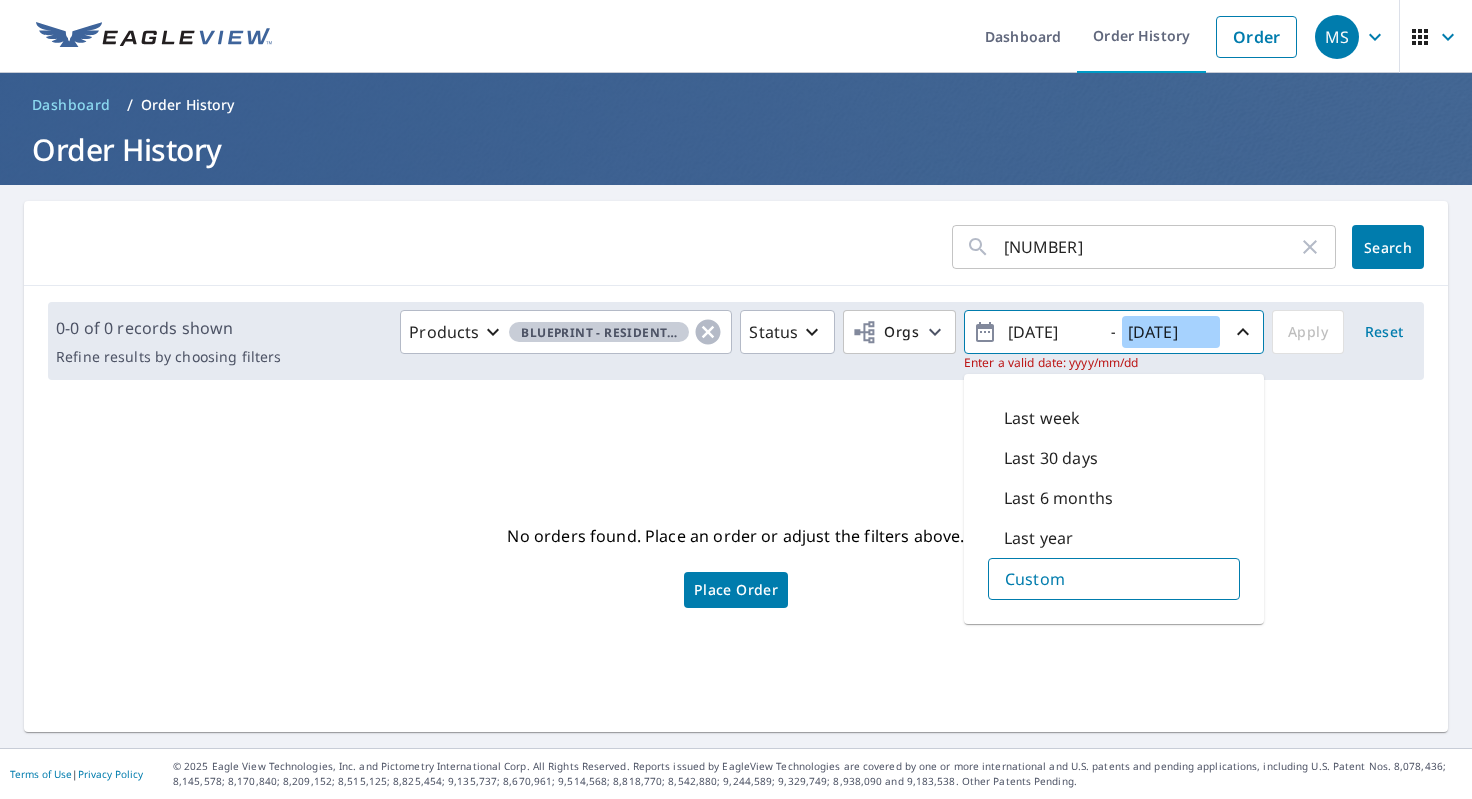 drag, startPoint x: 1219, startPoint y: 332, endPoint x: 1179, endPoint y: 331, distance: 40.012497 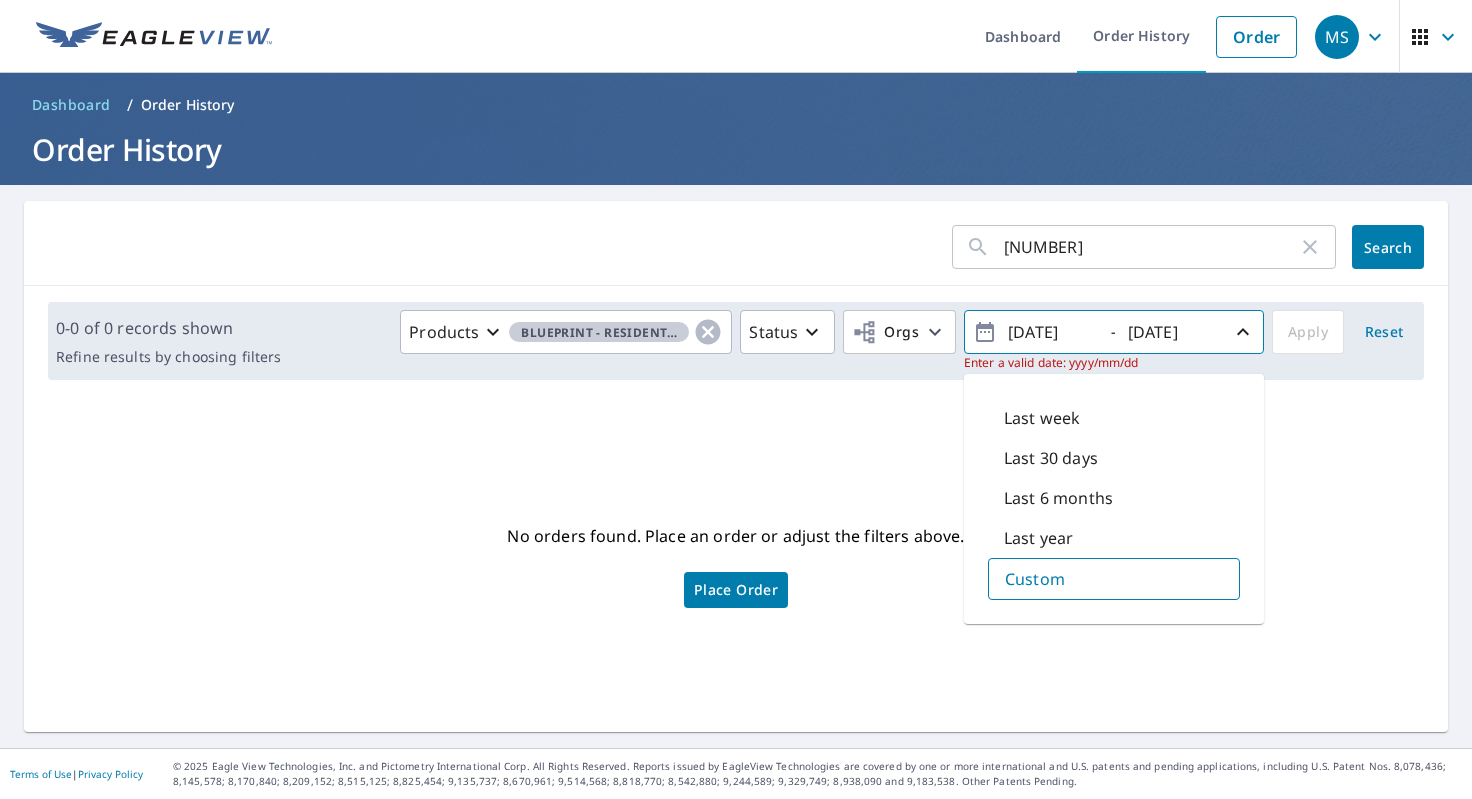 click on "[DATE] - [DATE]" at bounding box center [1114, 332] 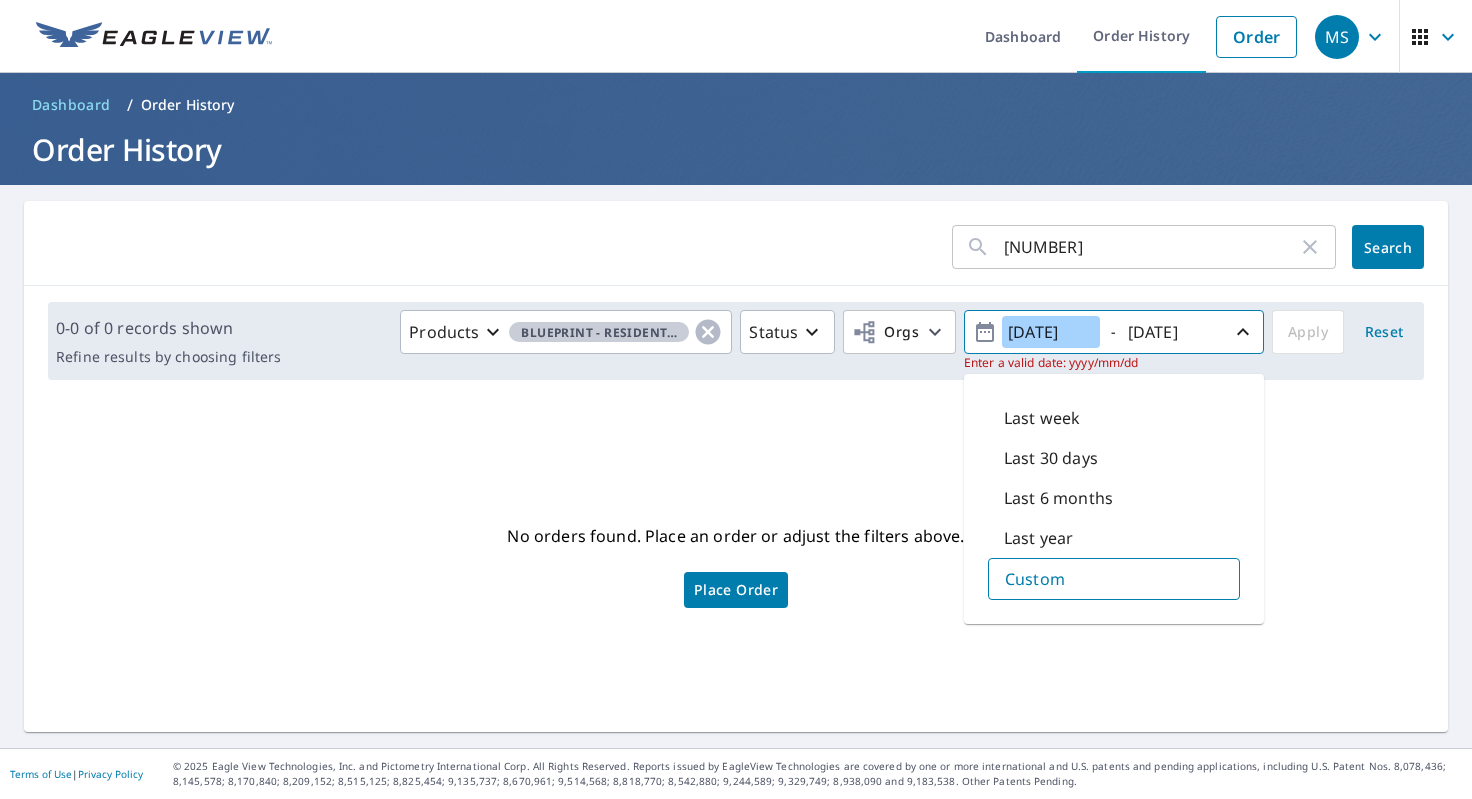 click on "[DATE]" at bounding box center [1051, 332] 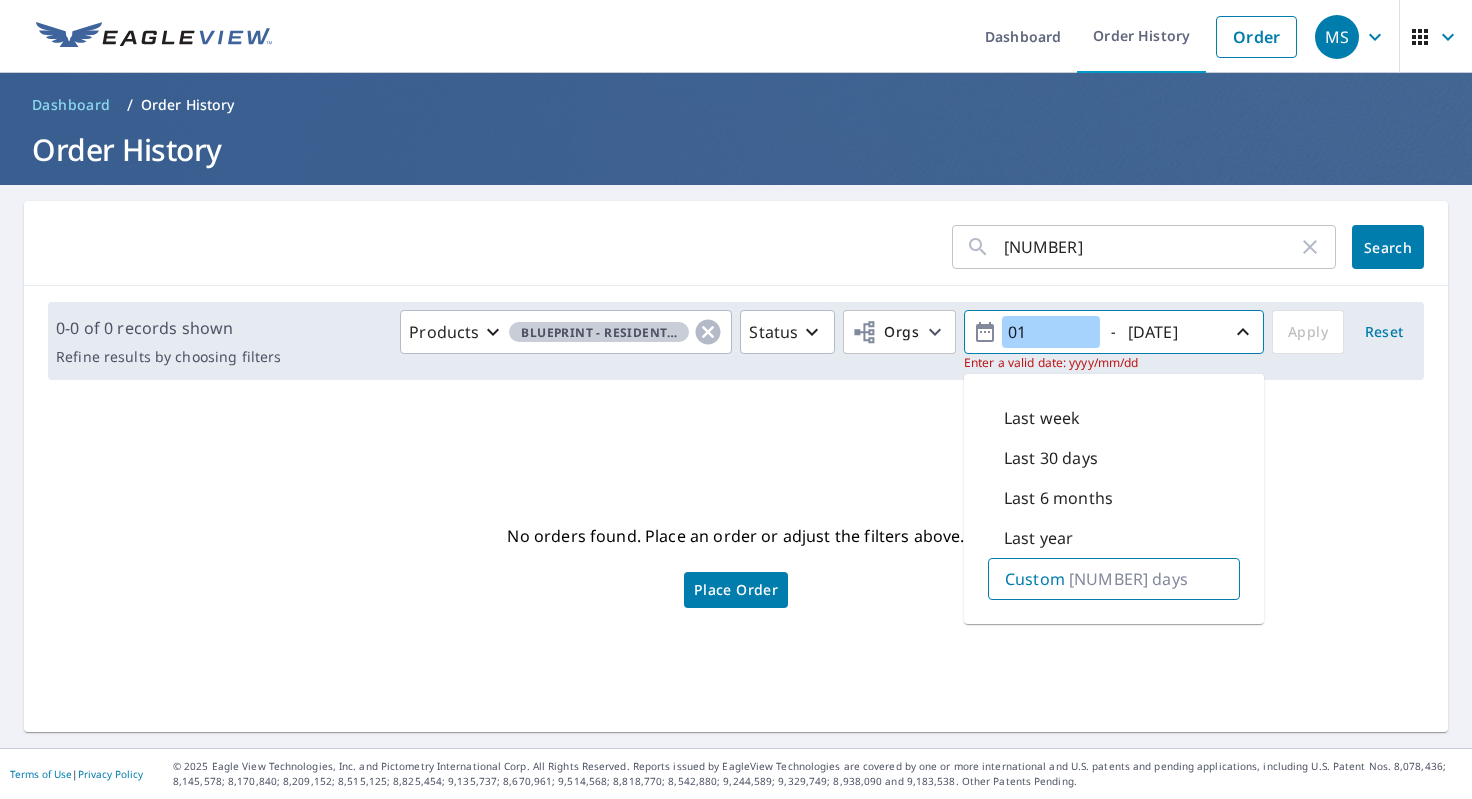 type on "0" 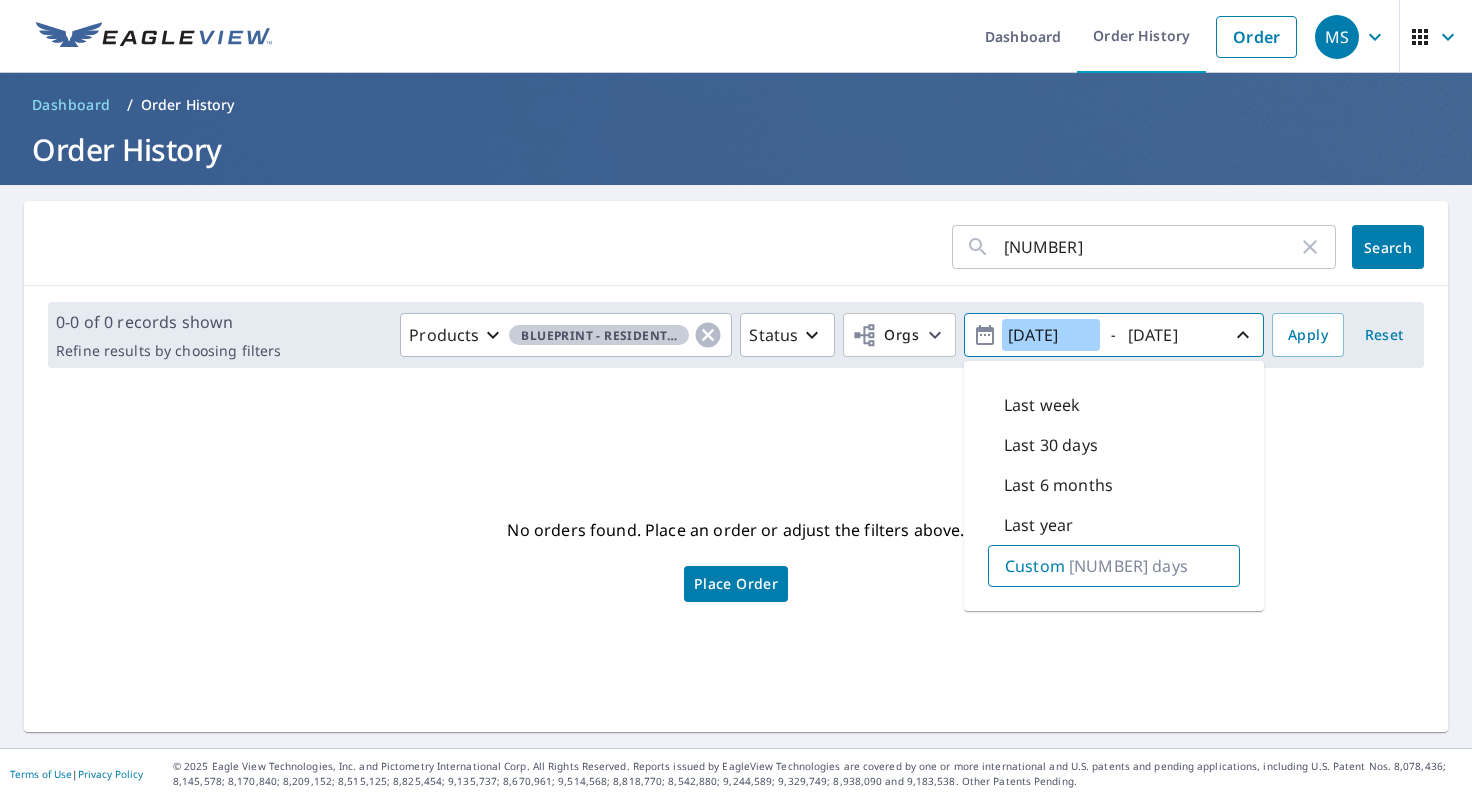 type on "[DATE]" 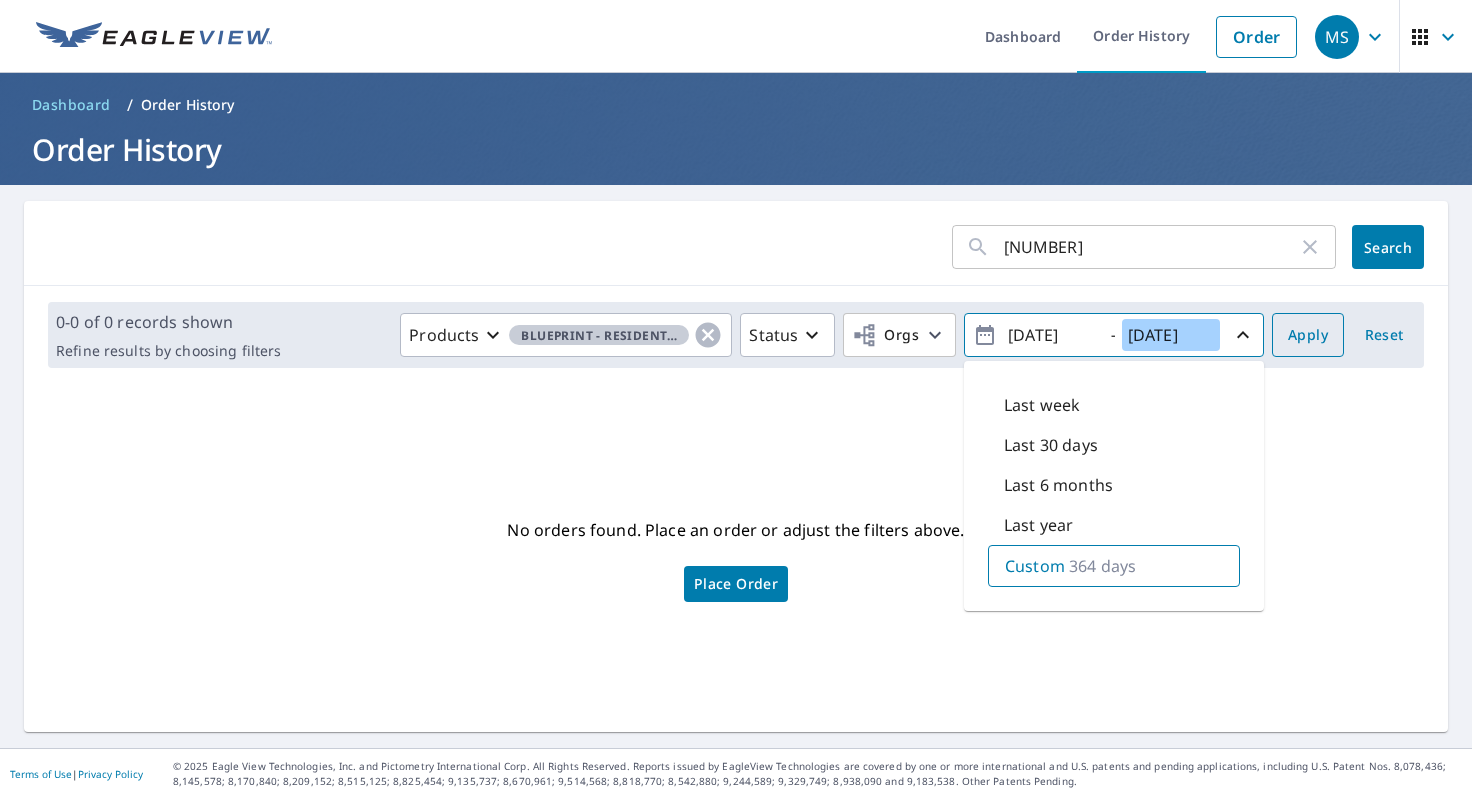 type on "[DATE]" 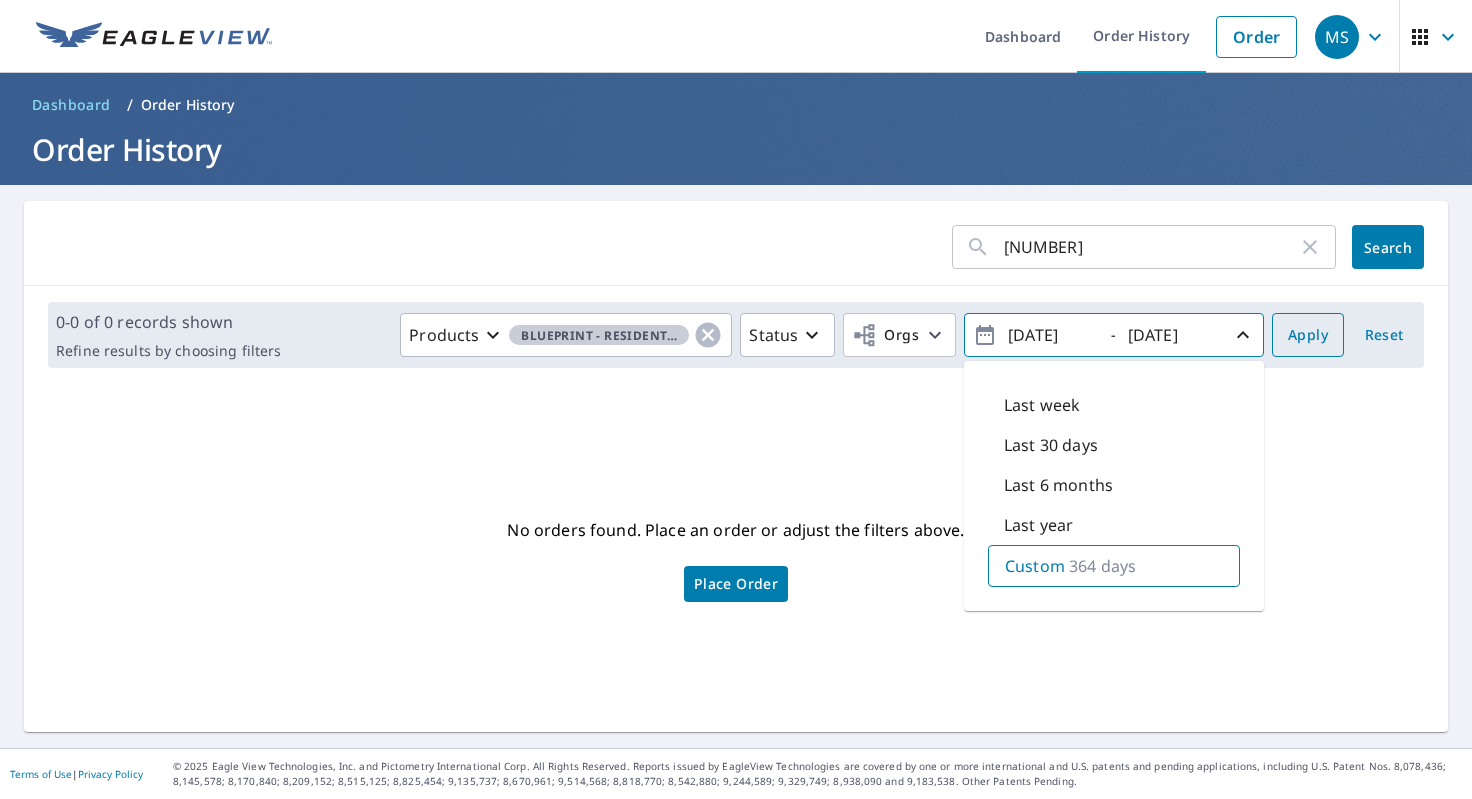 click on "Apply" at bounding box center [1308, 335] 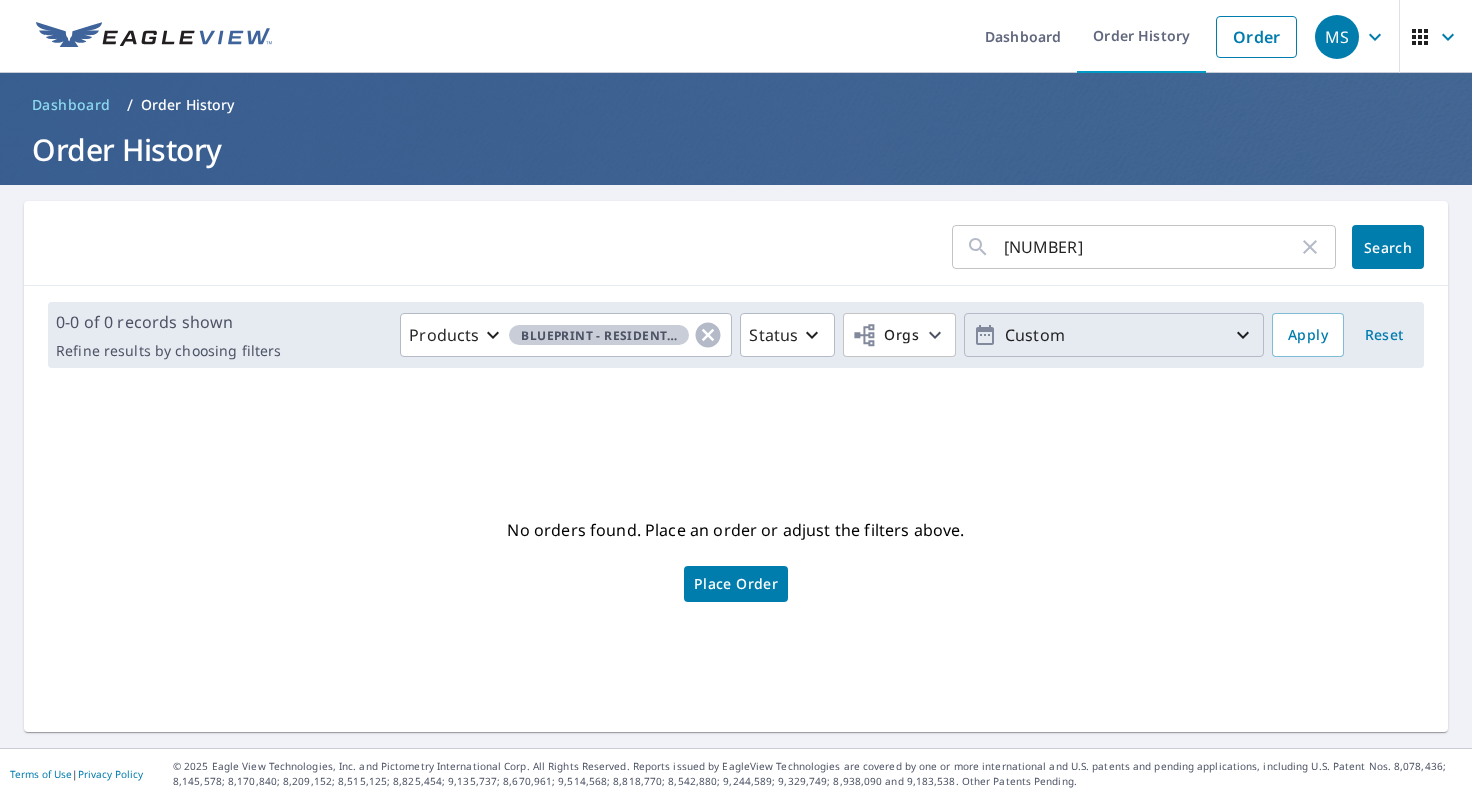 click on "Custom" at bounding box center [1114, 335] 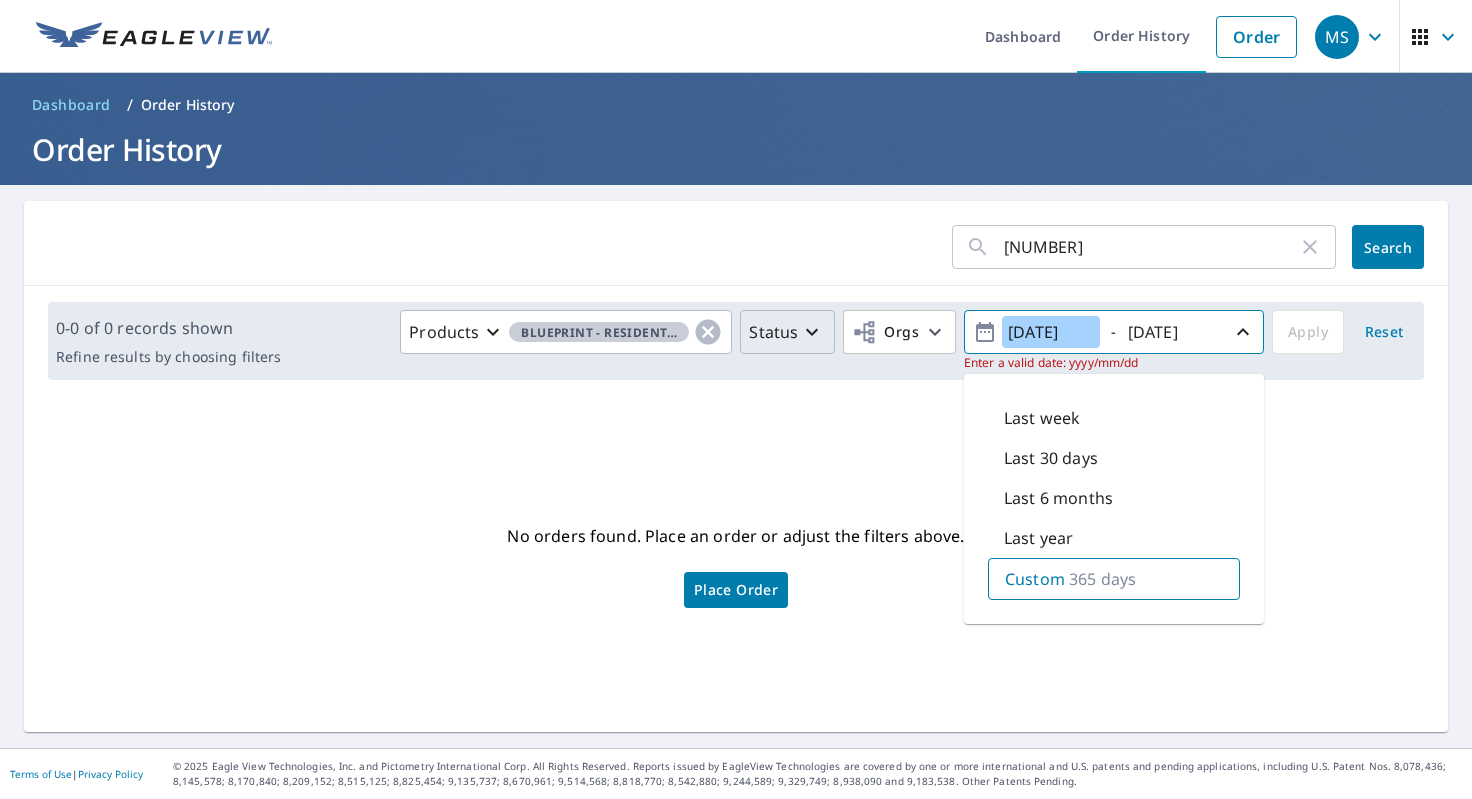 type on "[DATE]" 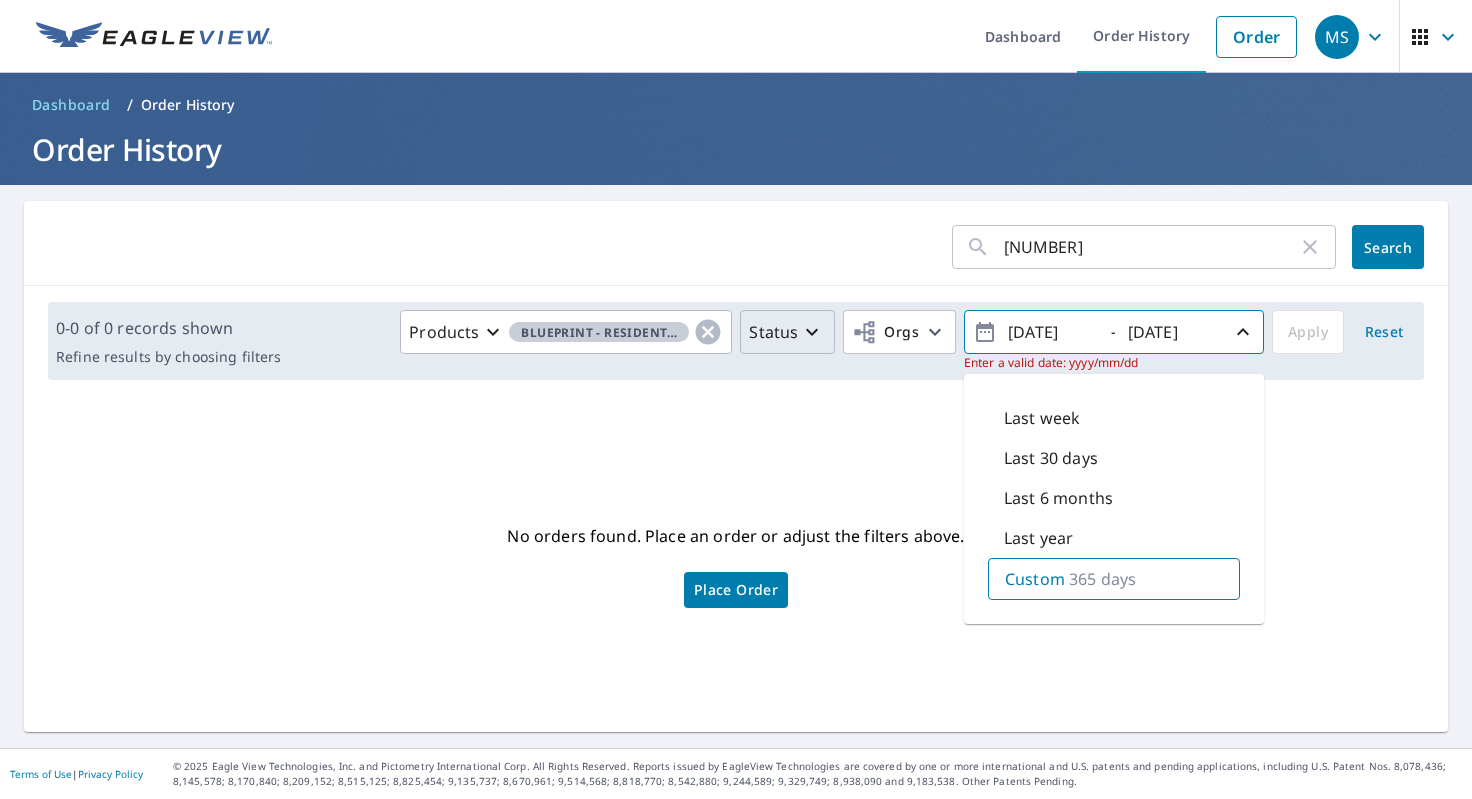 click on "Status" at bounding box center (773, 332) 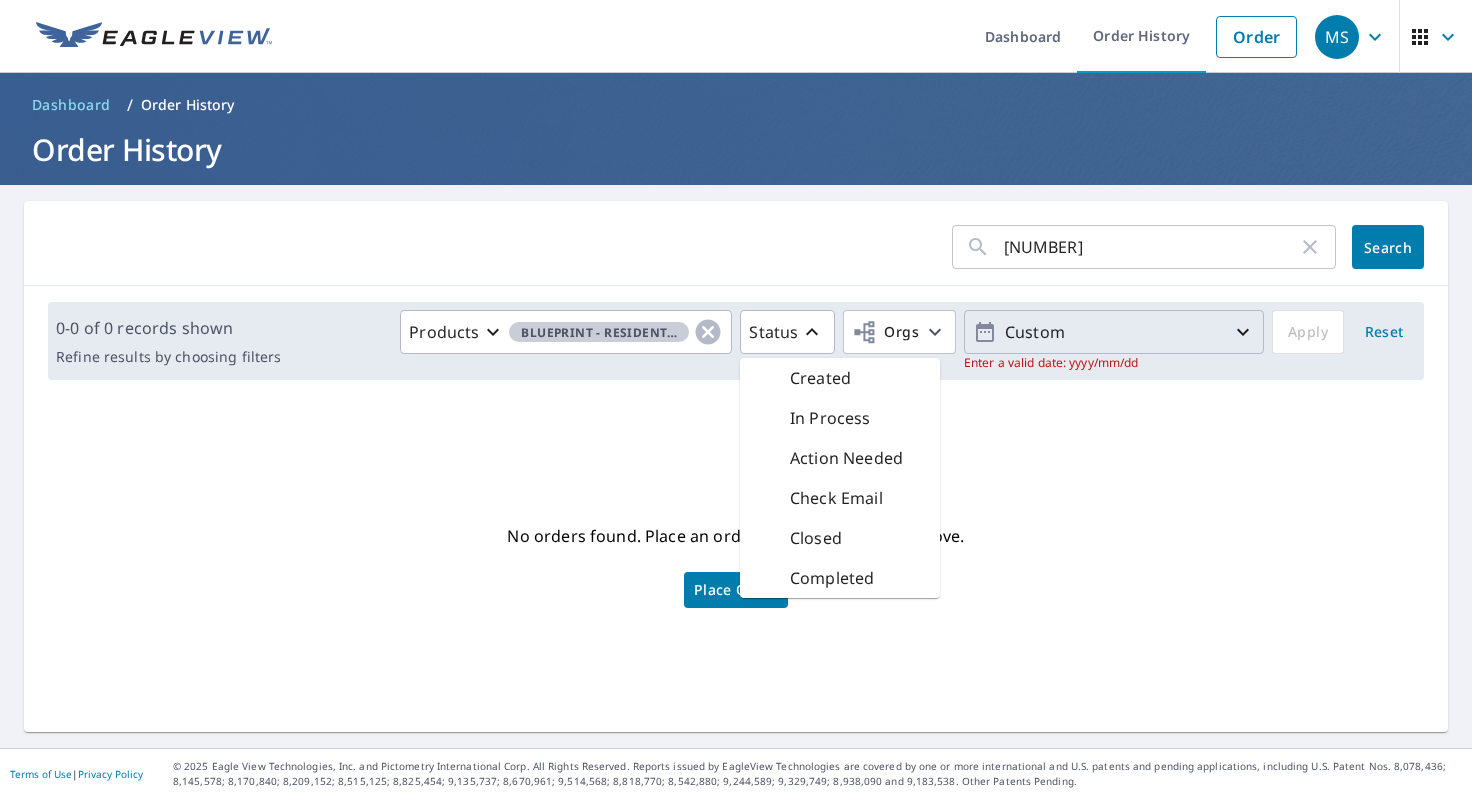 click on "Closed" at bounding box center [816, 538] 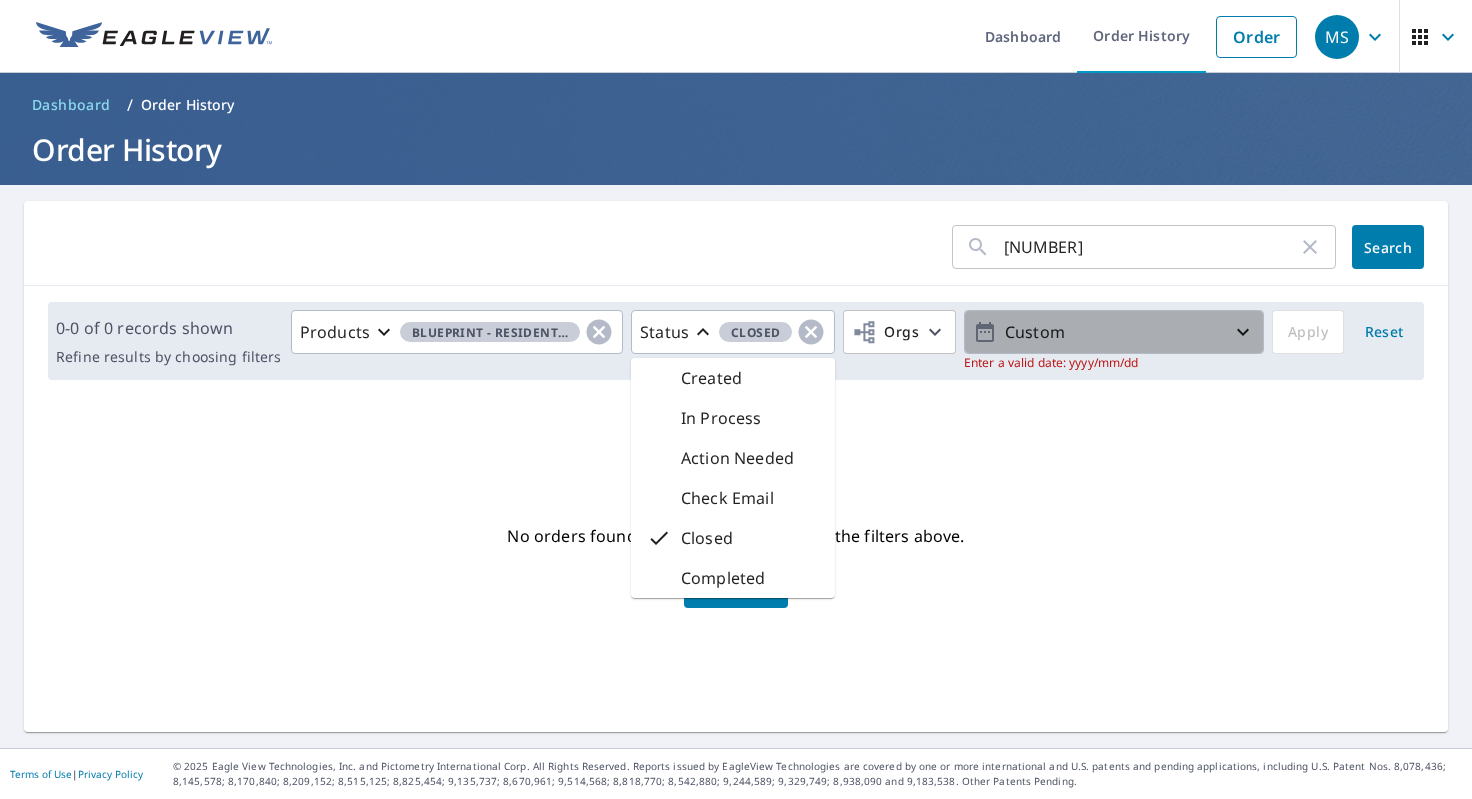 click on "Custom" at bounding box center (1114, 332) 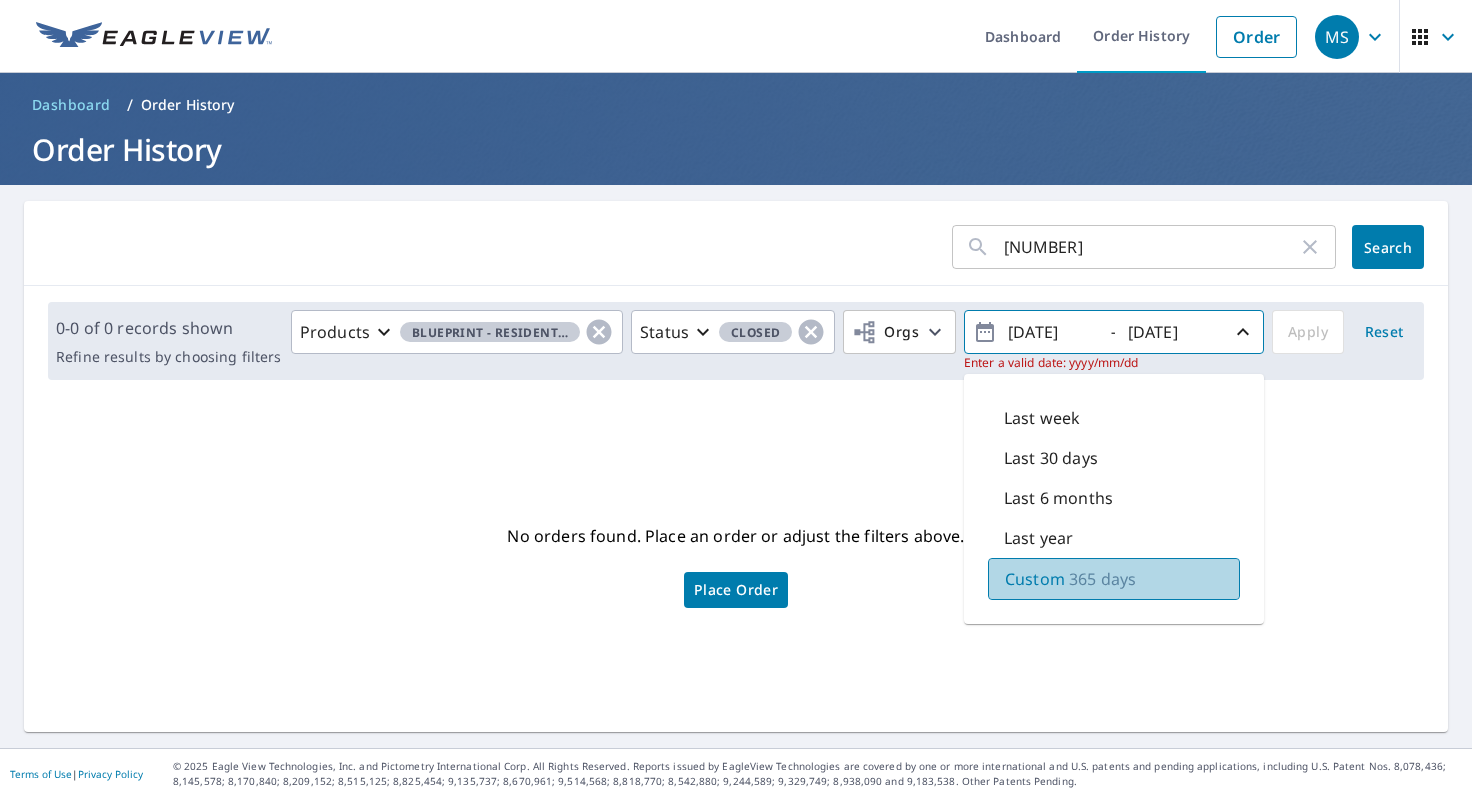 click on "Custom" at bounding box center [1035, 579] 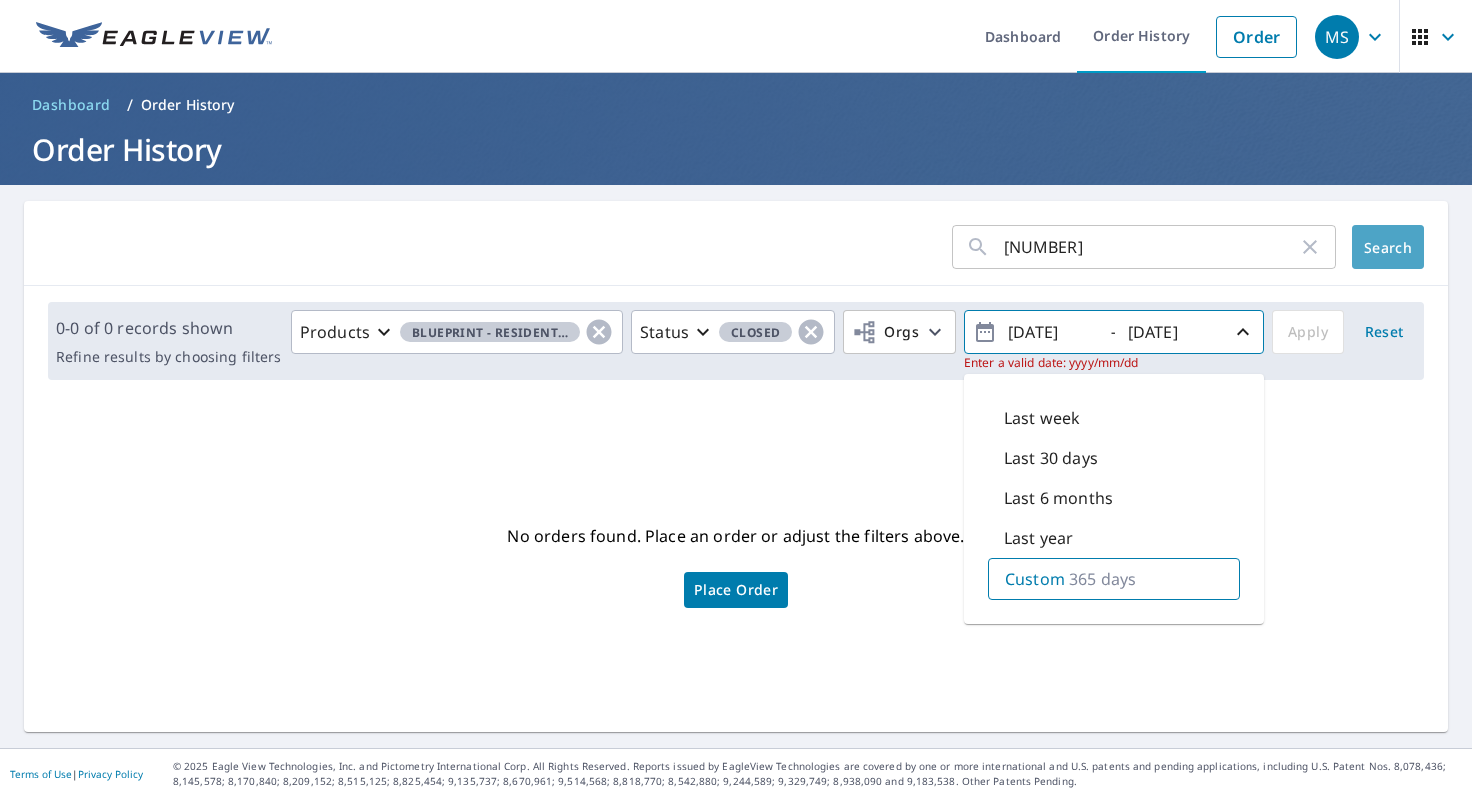 click on "Search" at bounding box center (1388, 247) 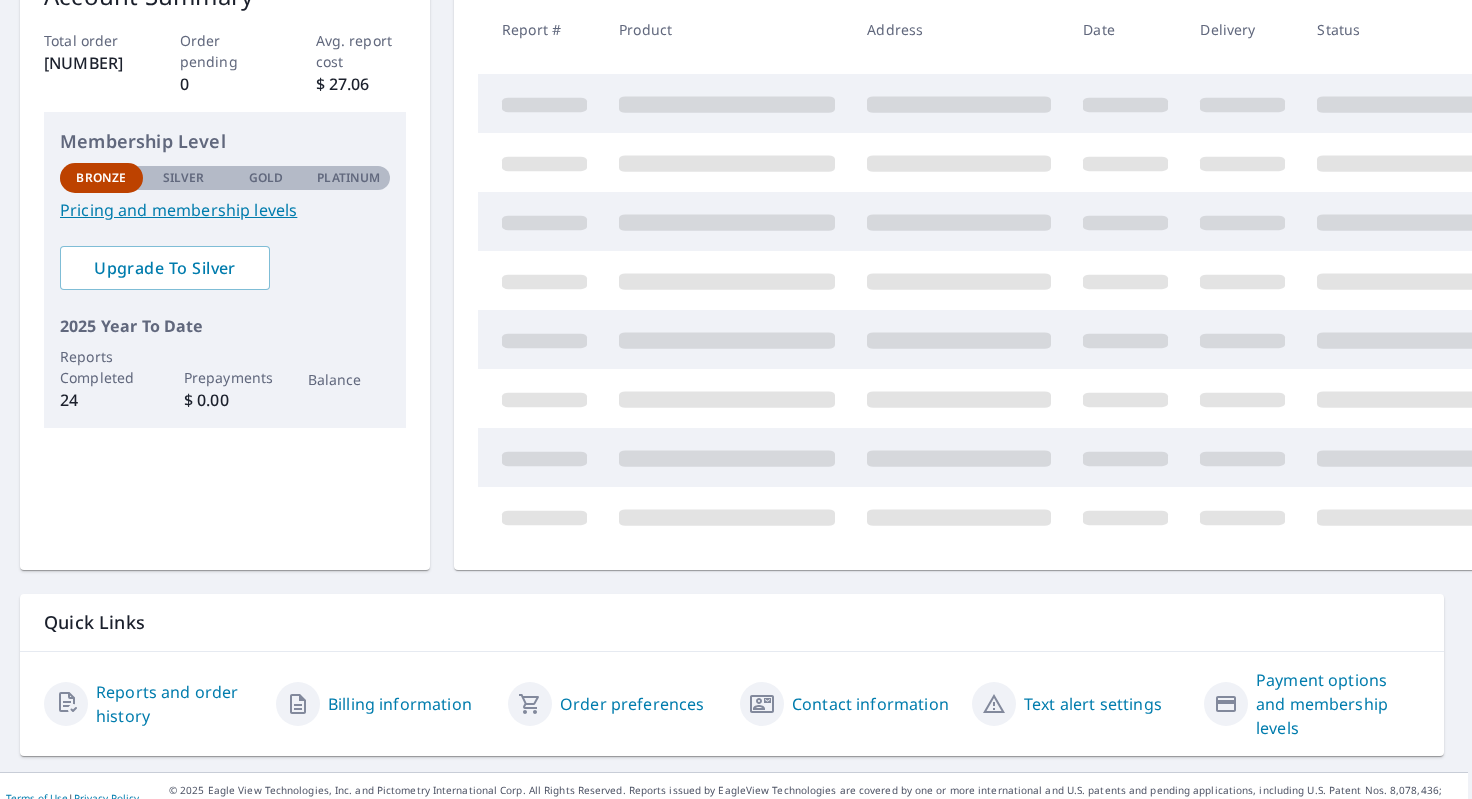 scroll, scrollTop: 379, scrollLeft: 4, axis: both 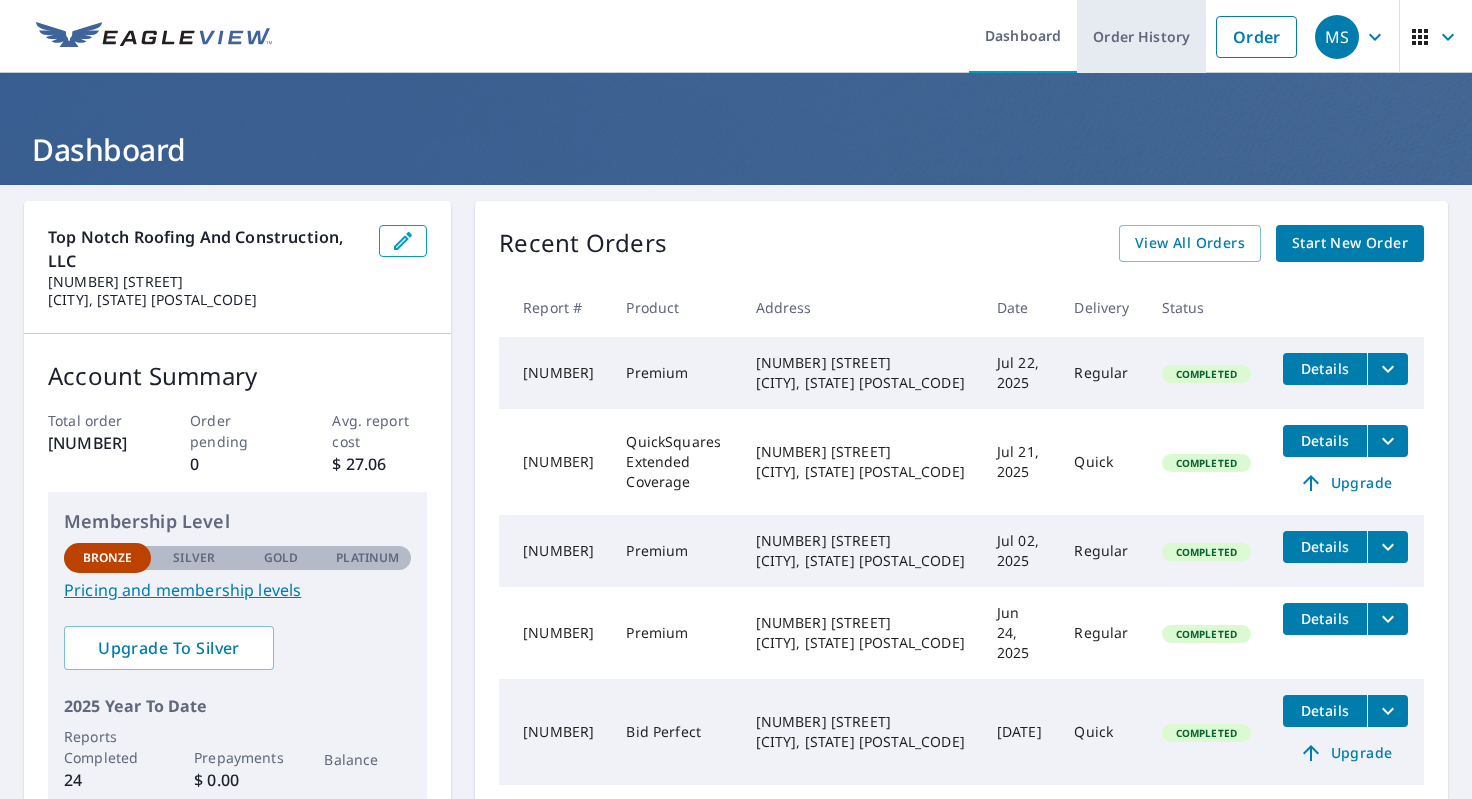 click on "Order History" at bounding box center (1141, 36) 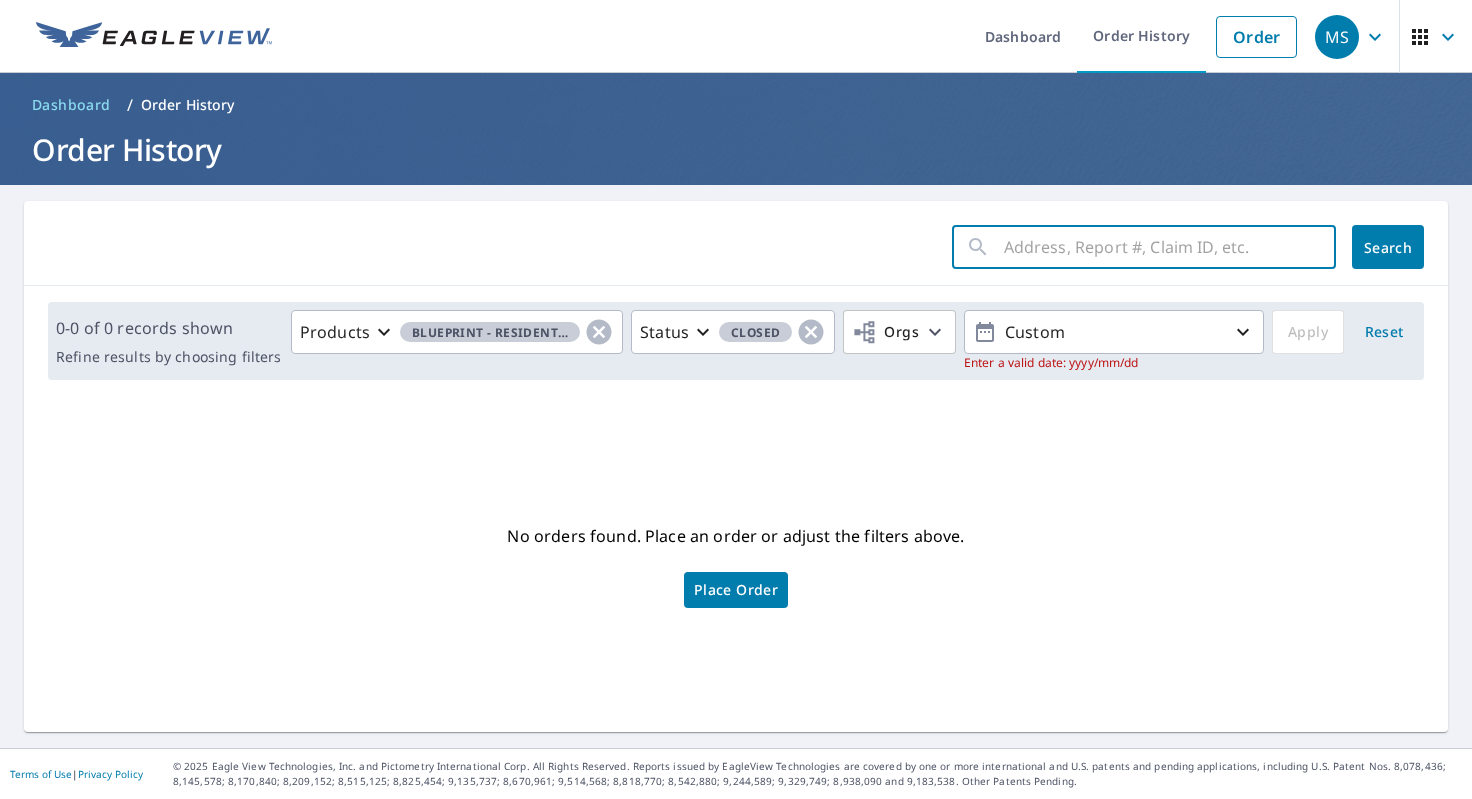 click at bounding box center [1170, 247] 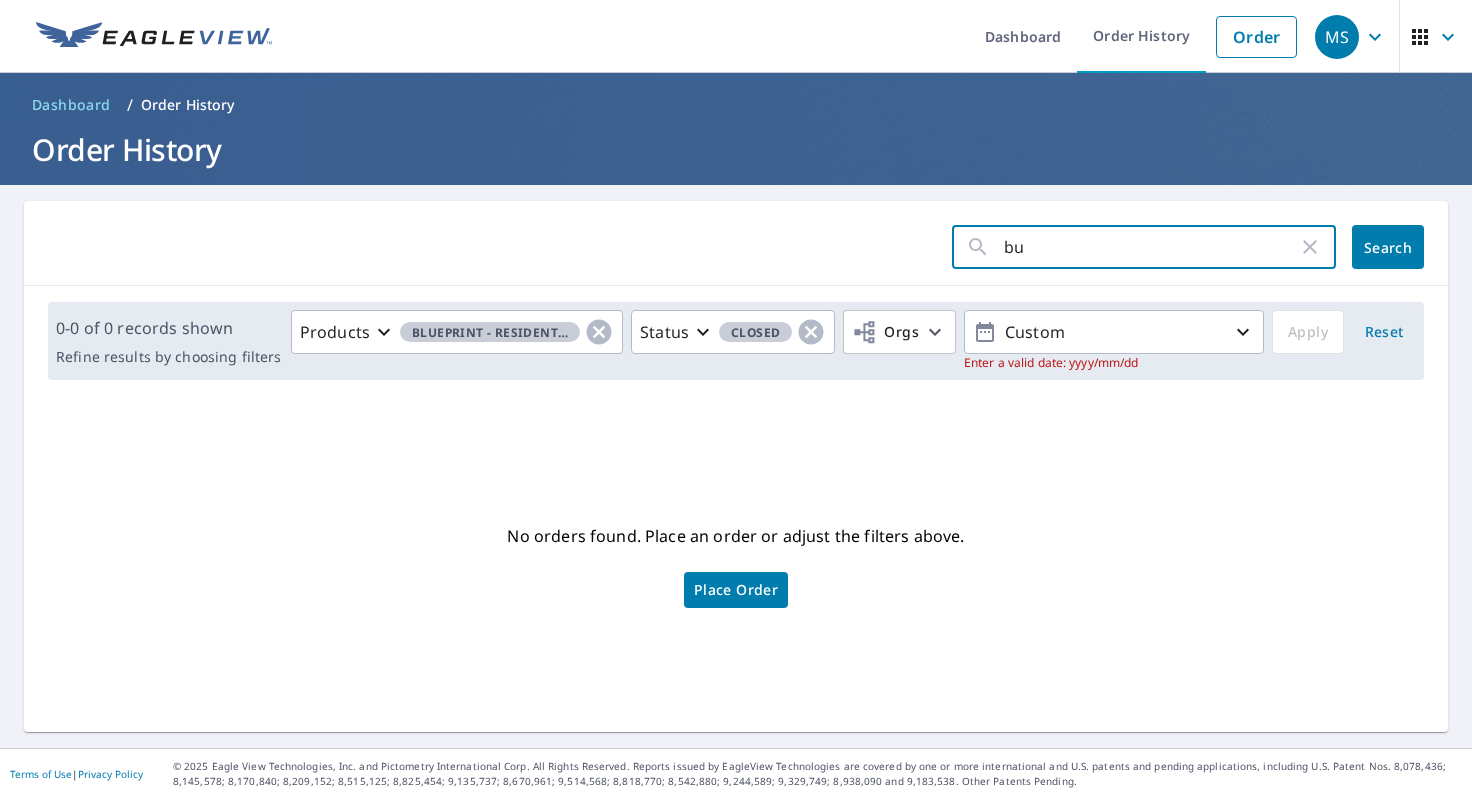 type on "b" 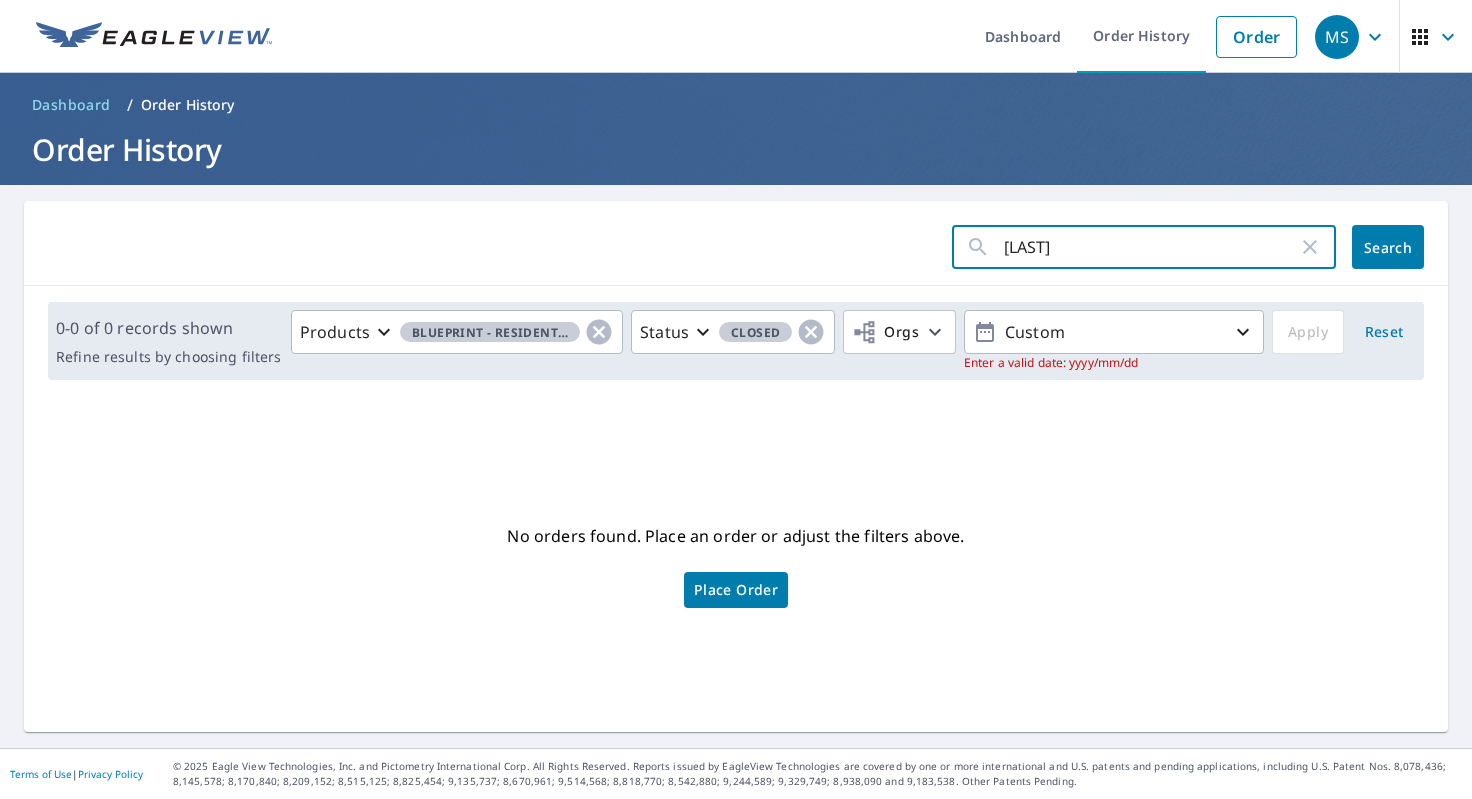 type on "[LAST]" 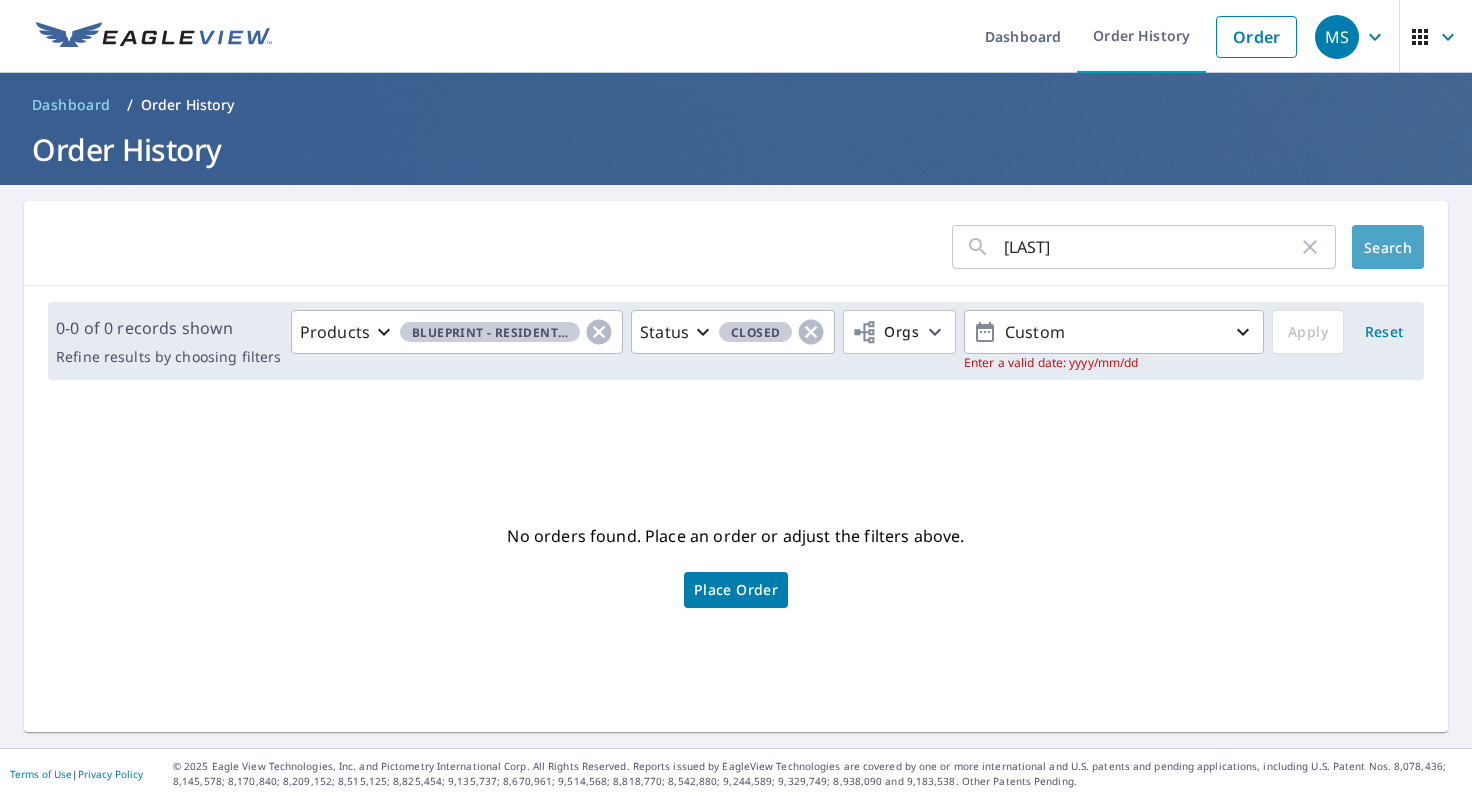 click on "Search" 